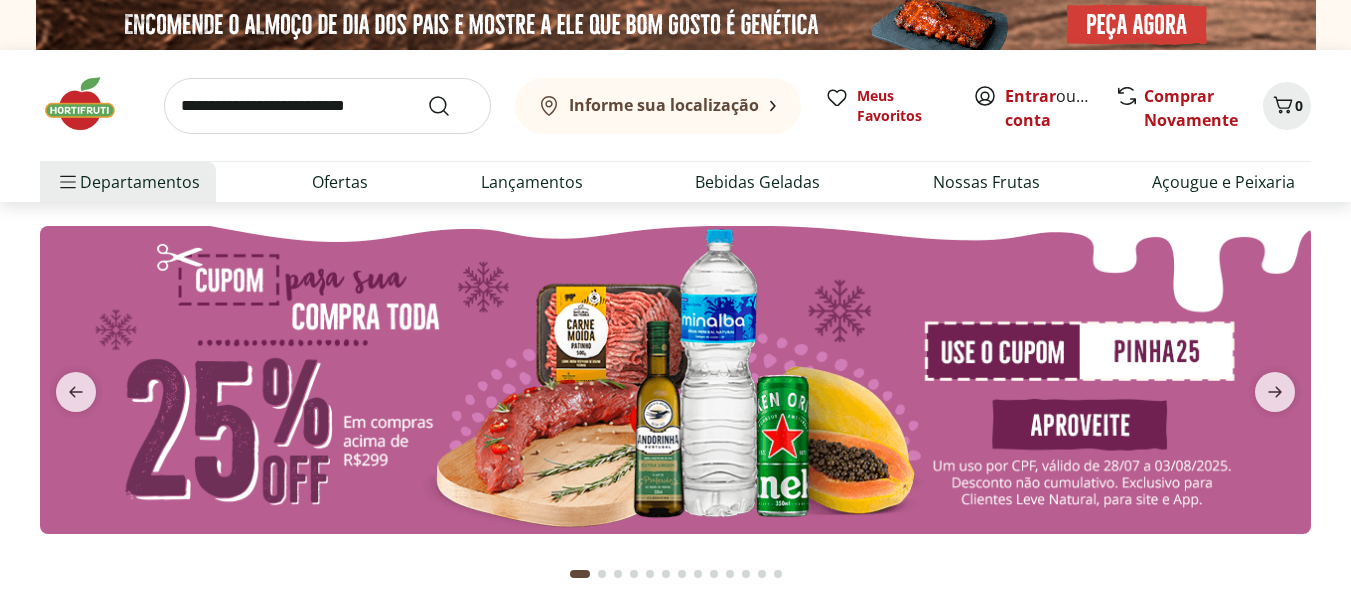scroll, scrollTop: 0, scrollLeft: 0, axis: both 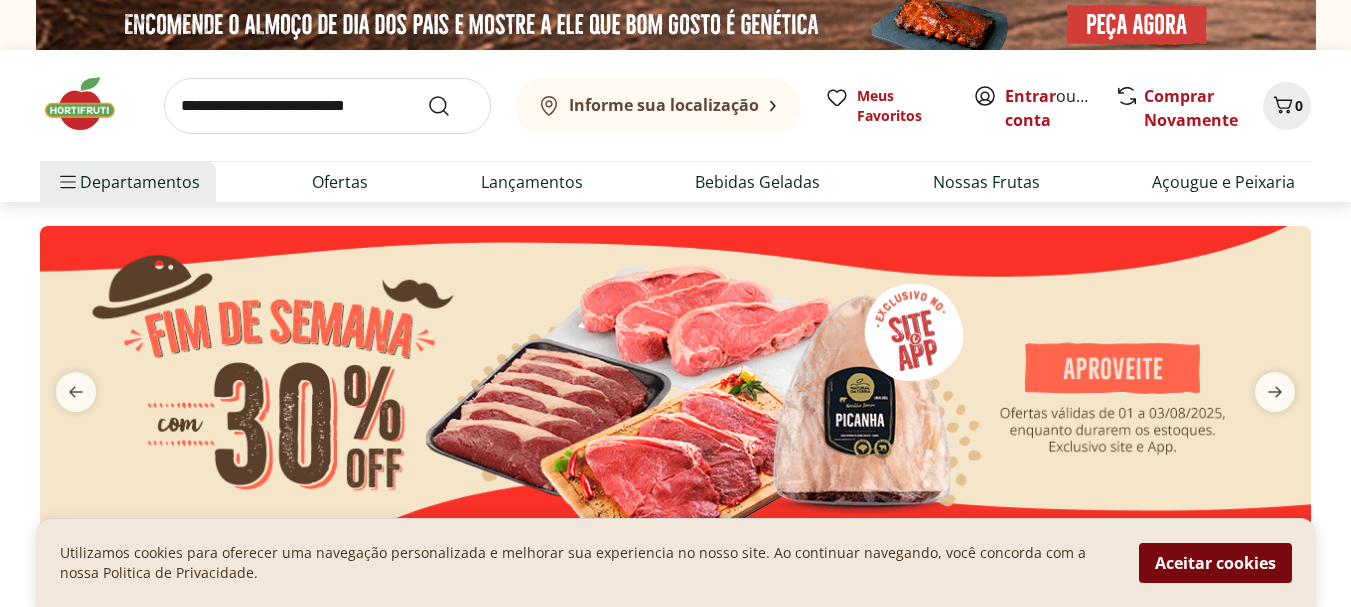 click on "Aceitar cookies" at bounding box center [1215, 563] 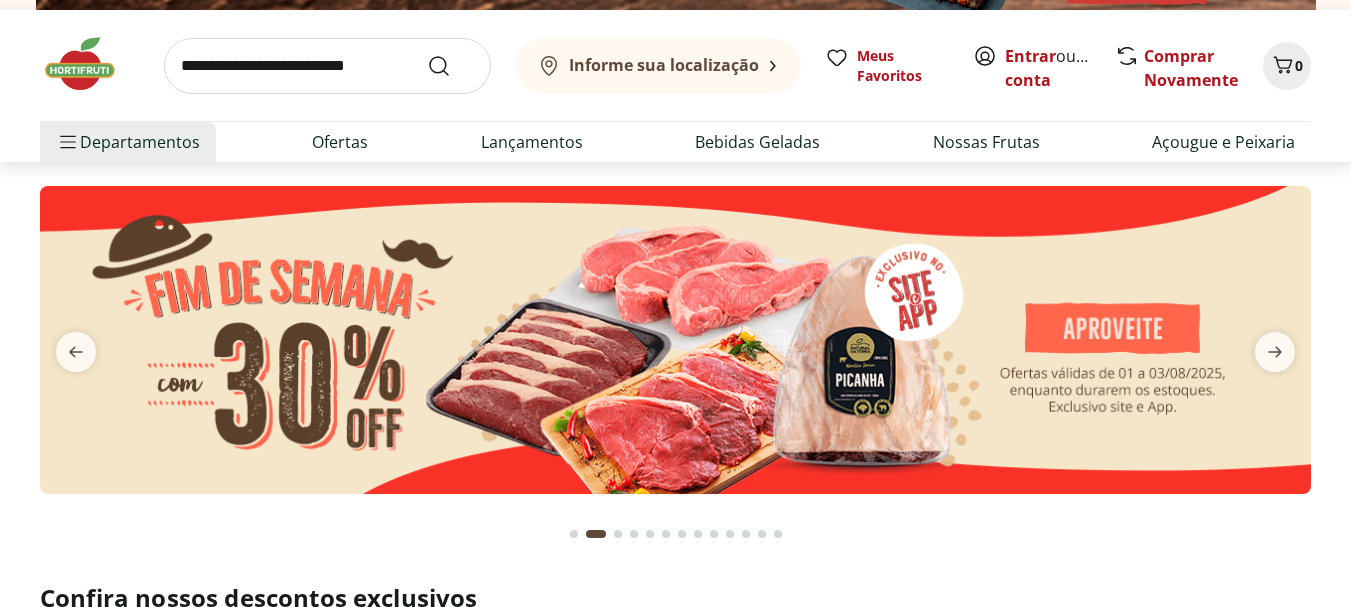 scroll, scrollTop: 80, scrollLeft: 0, axis: vertical 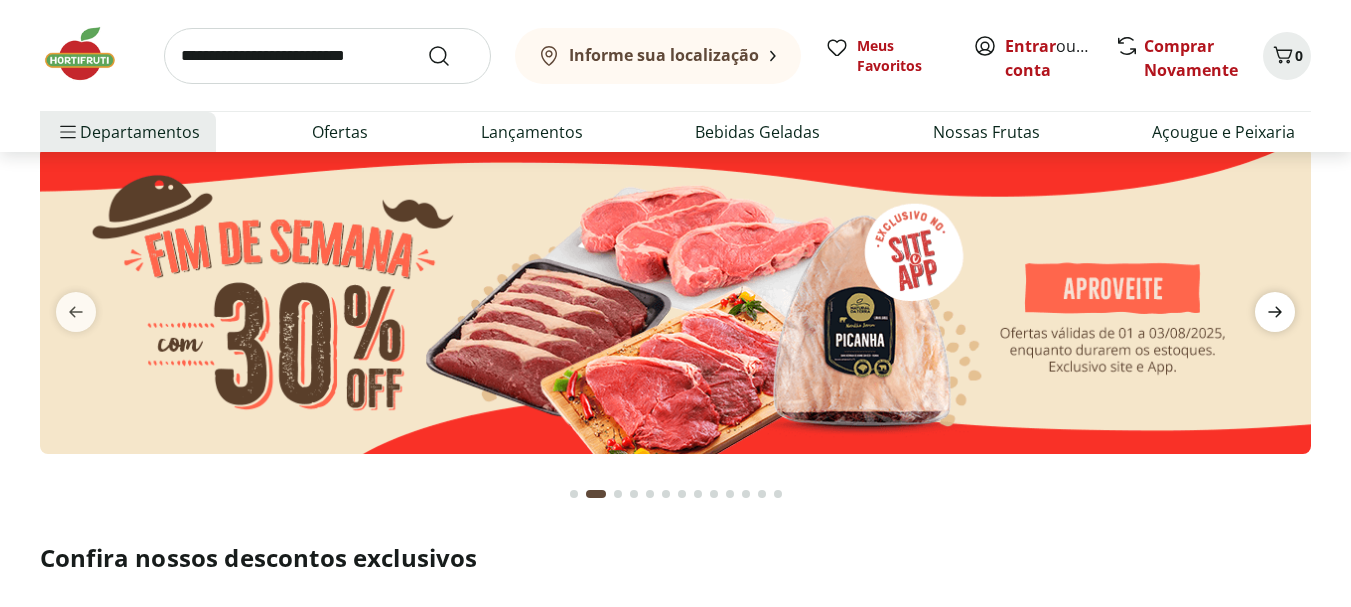 click 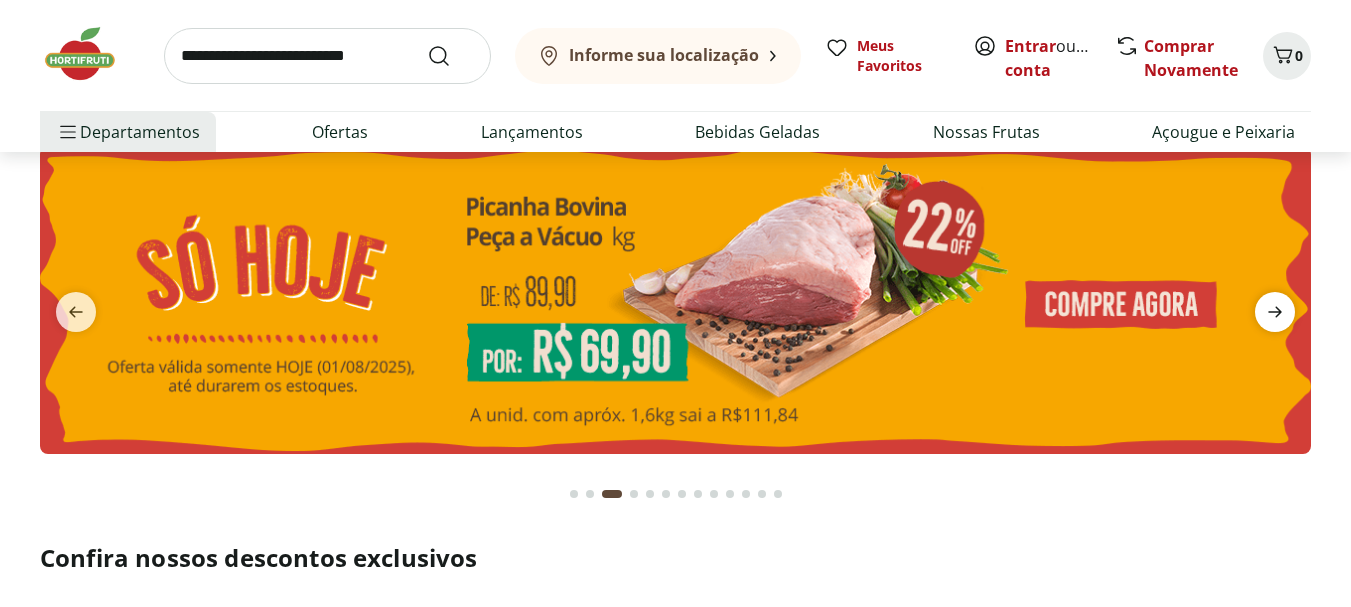 click 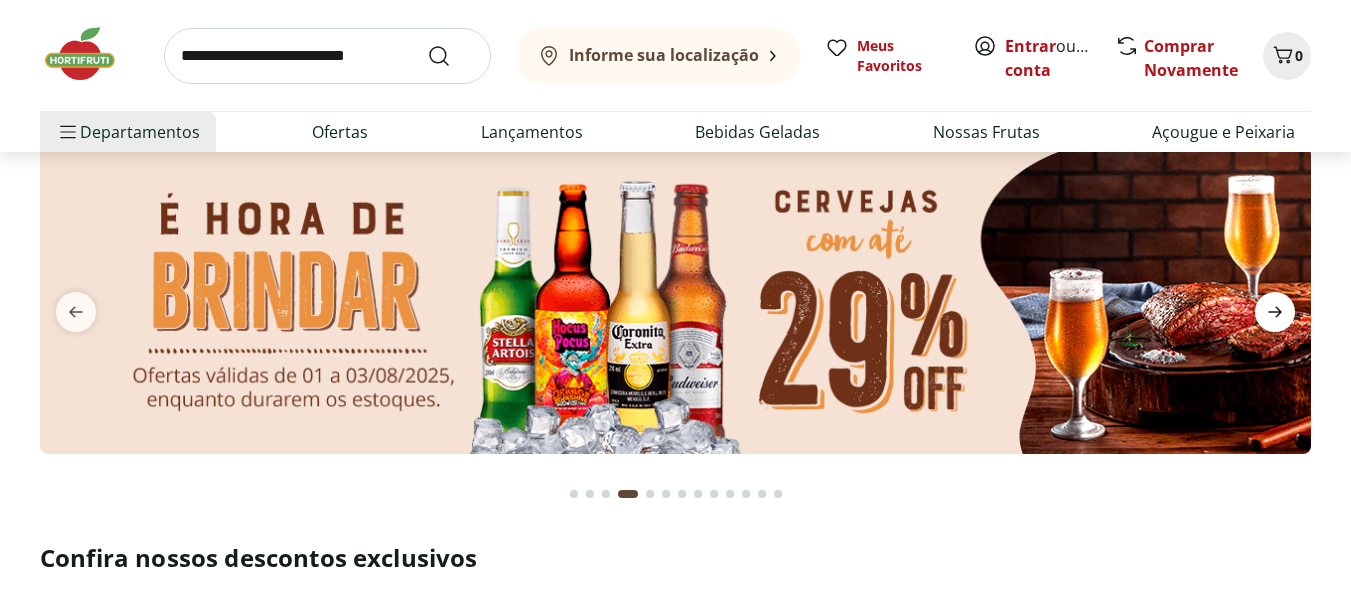 click 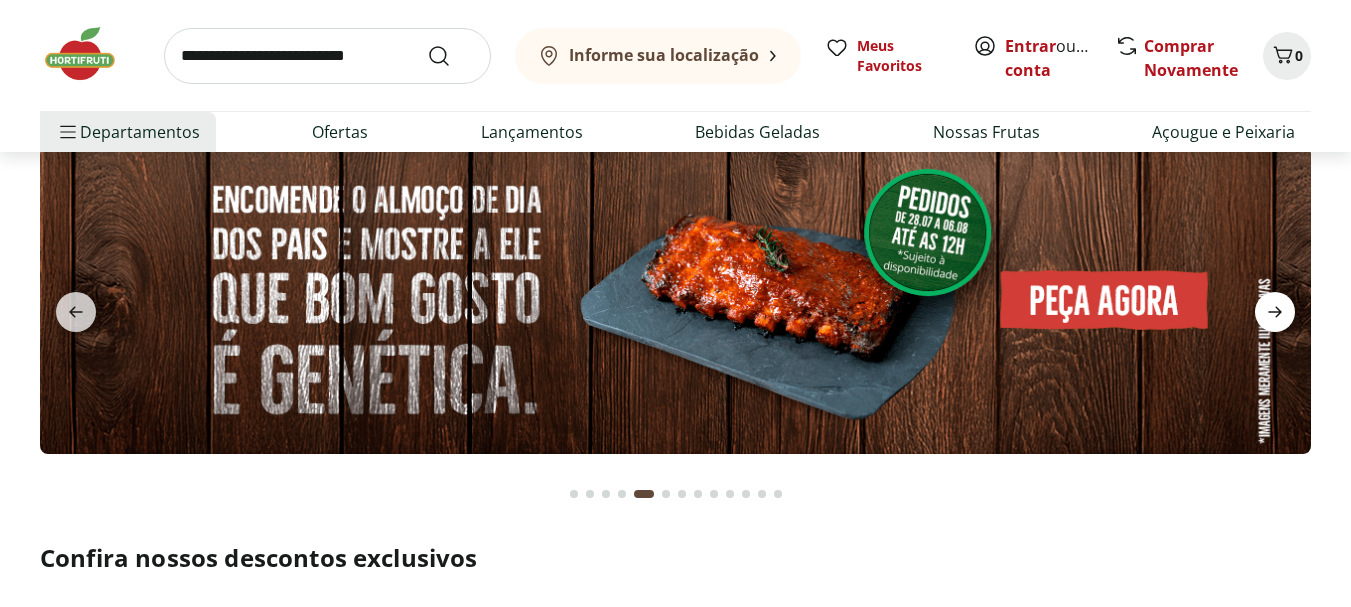 click 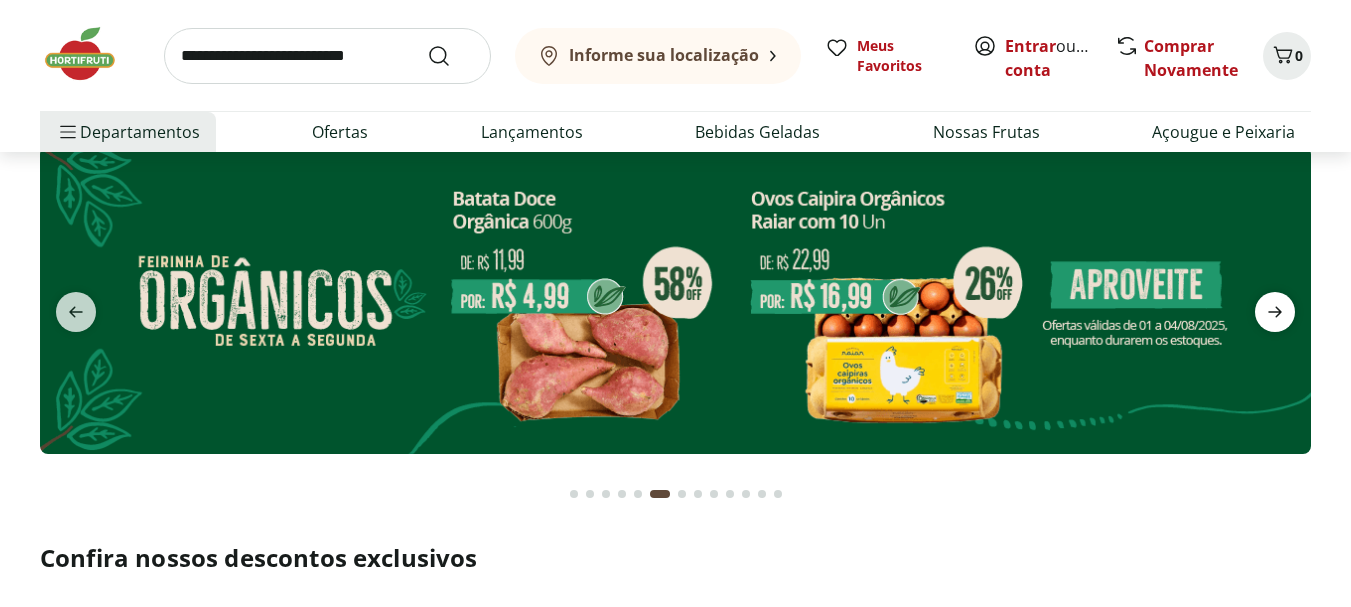 click 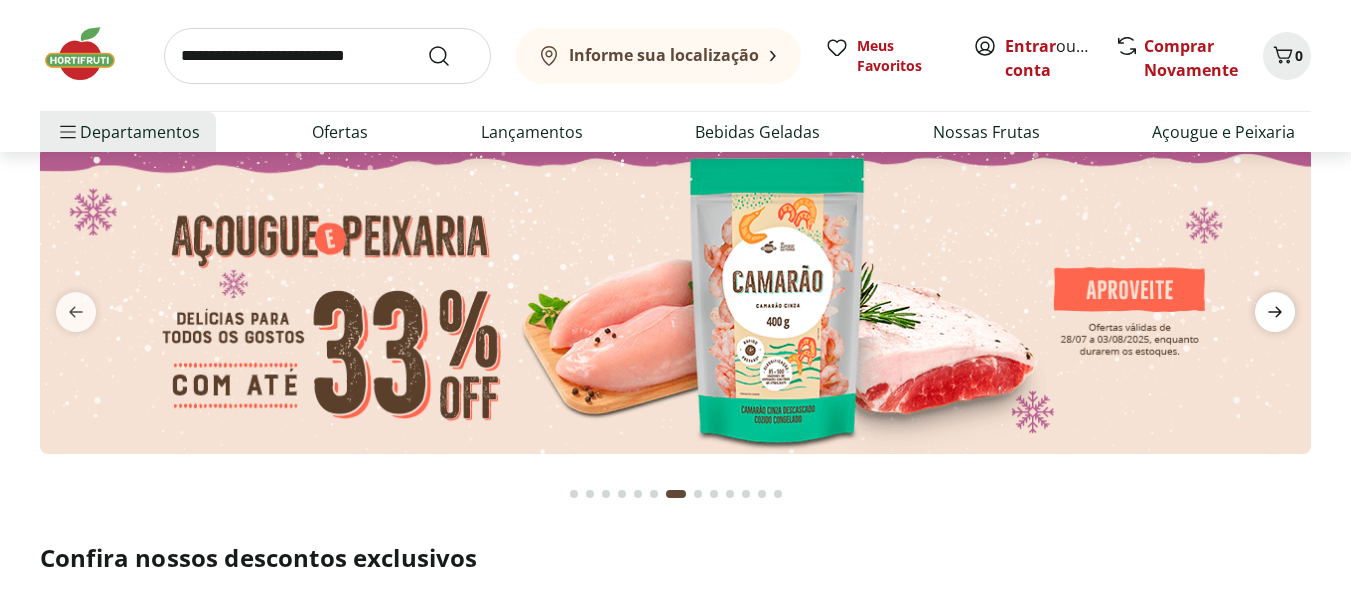 click 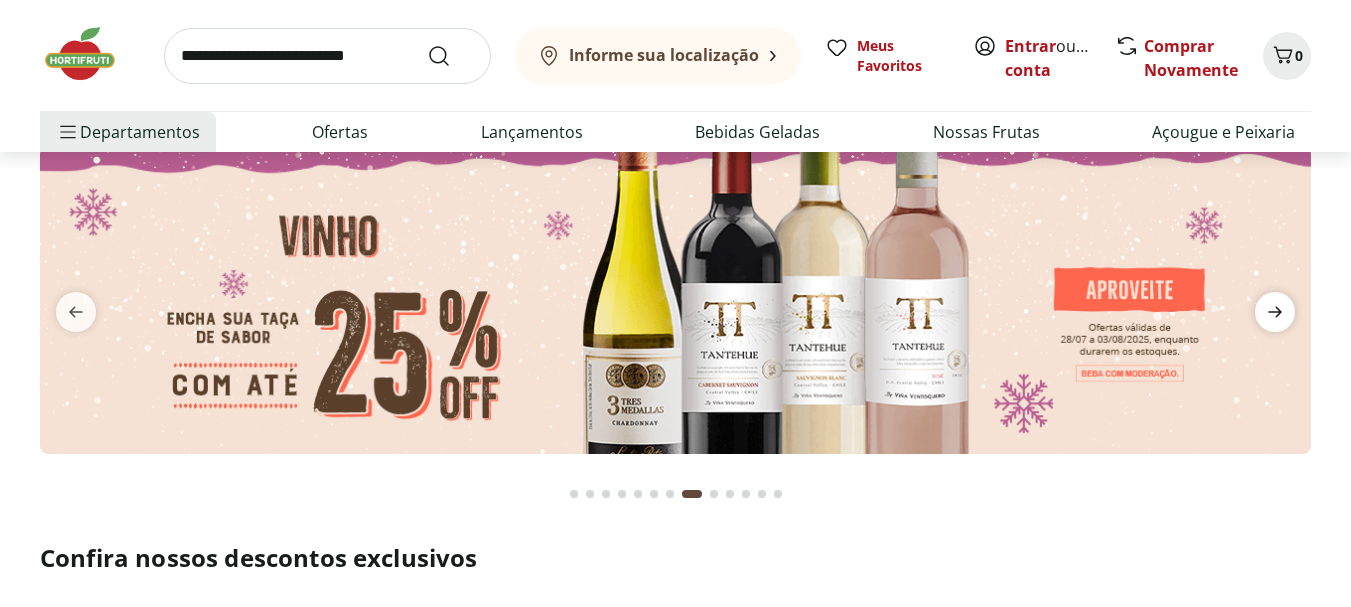 click 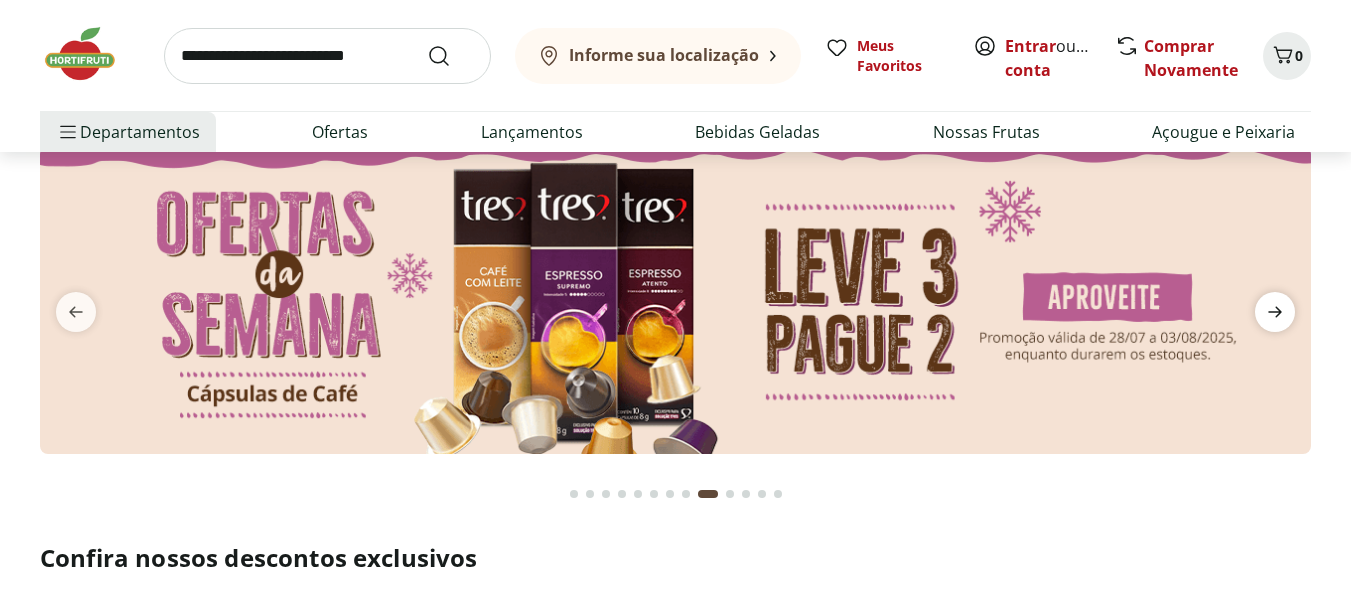 click 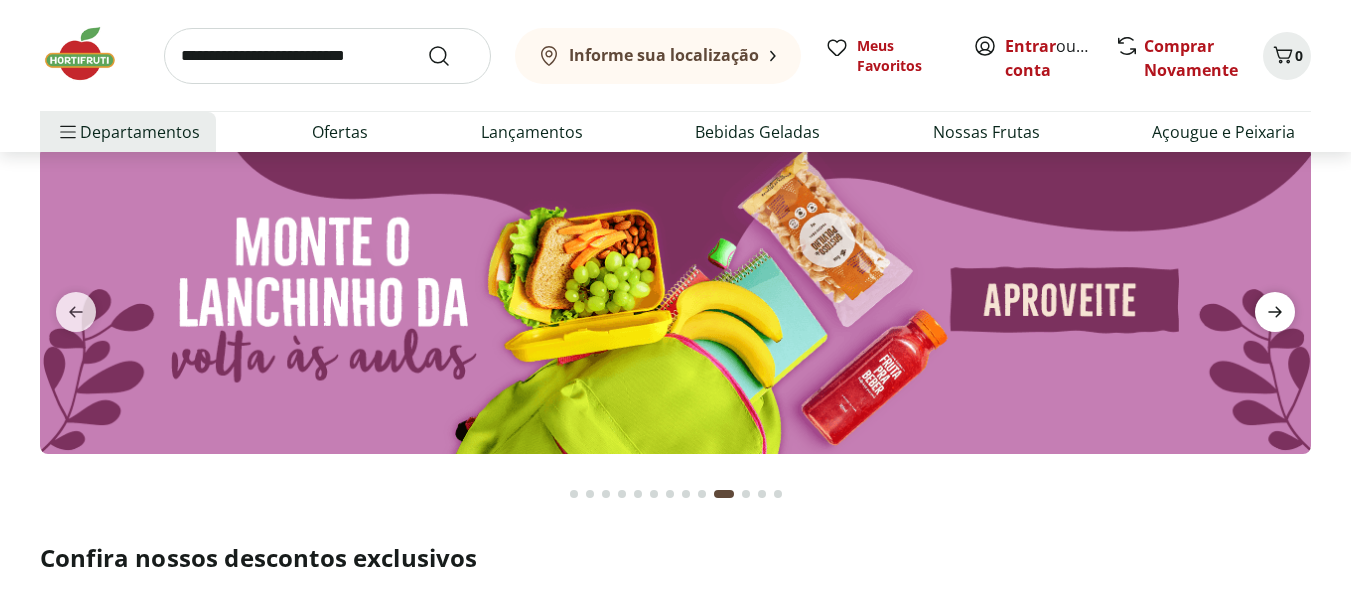click 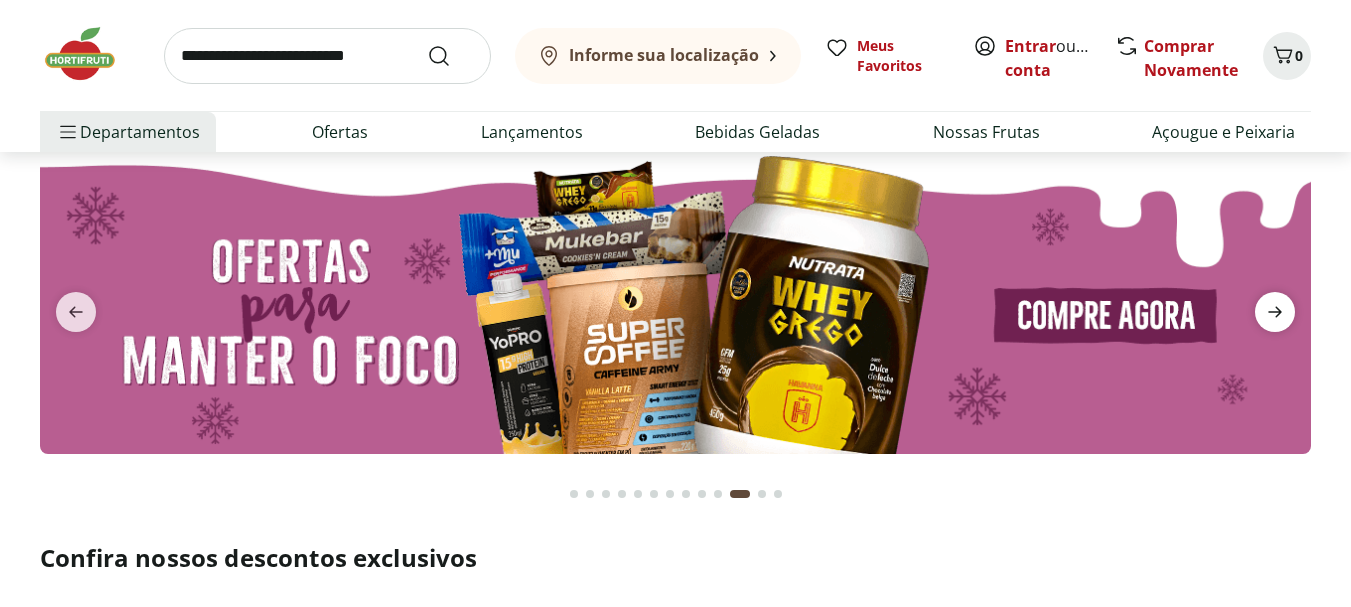 click 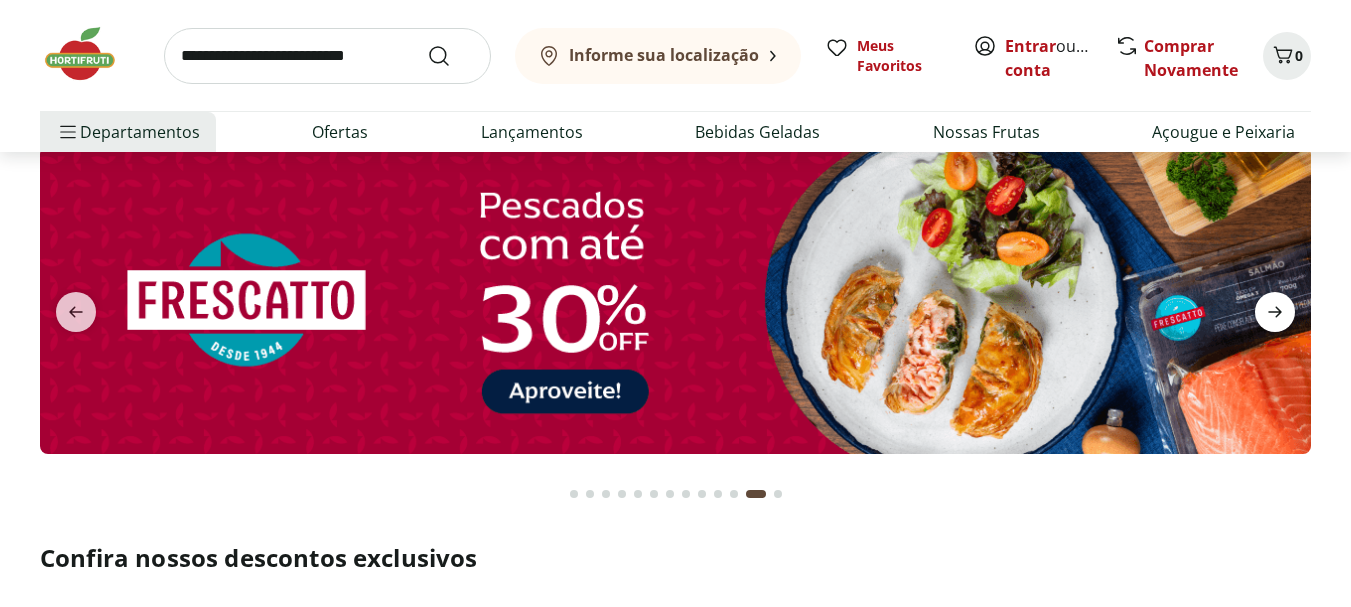 click 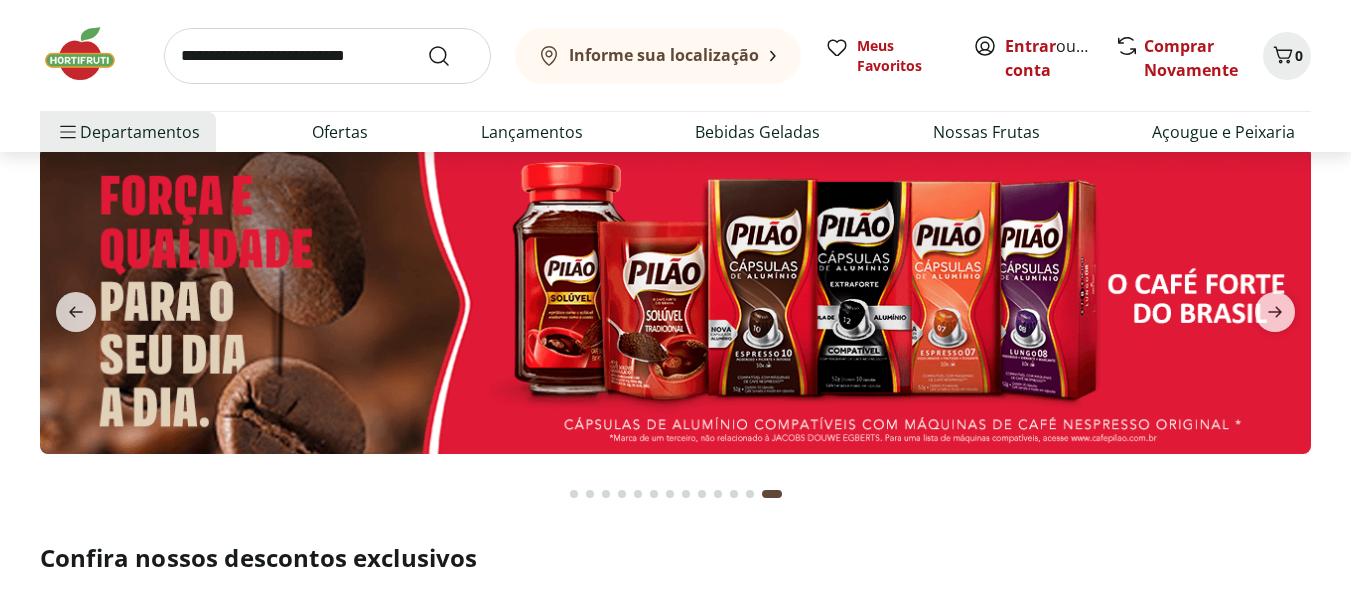 click at bounding box center (675, 300) 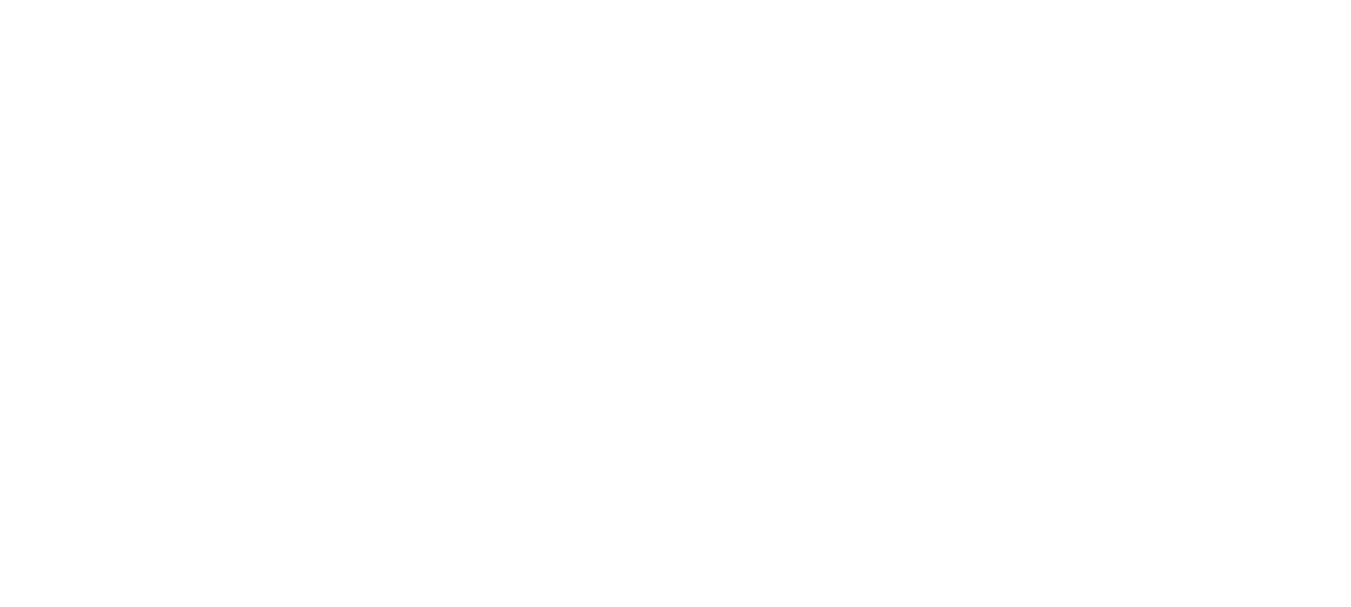 scroll, scrollTop: 0, scrollLeft: 0, axis: both 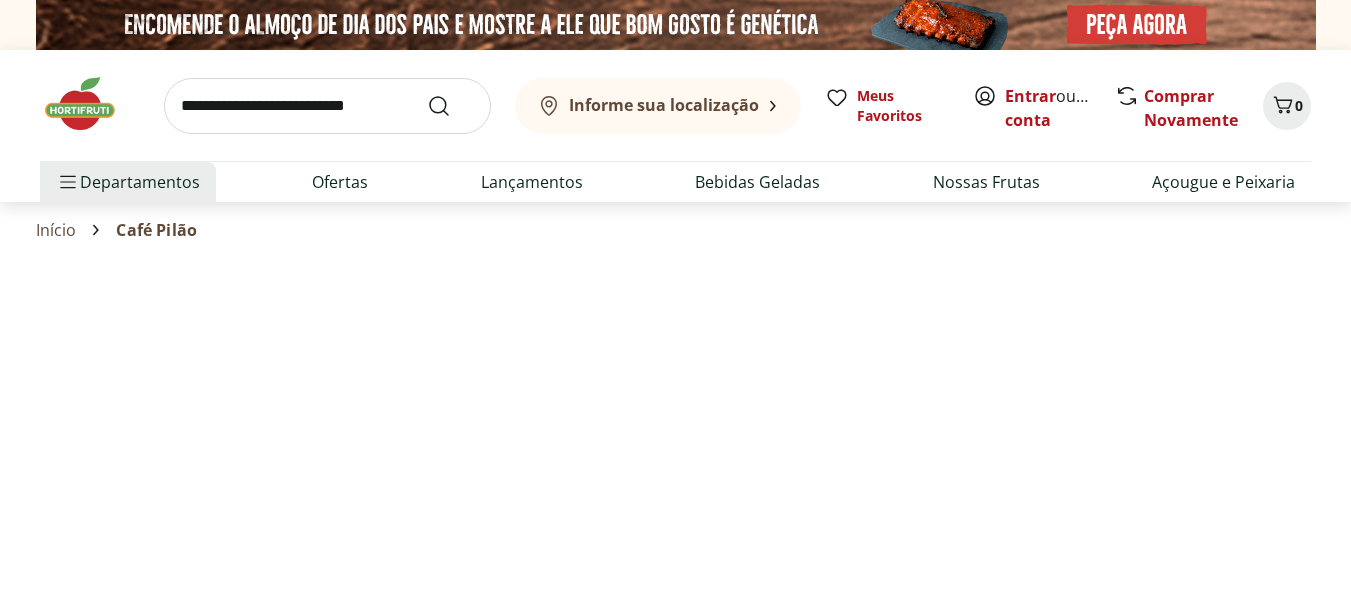 select on "**********" 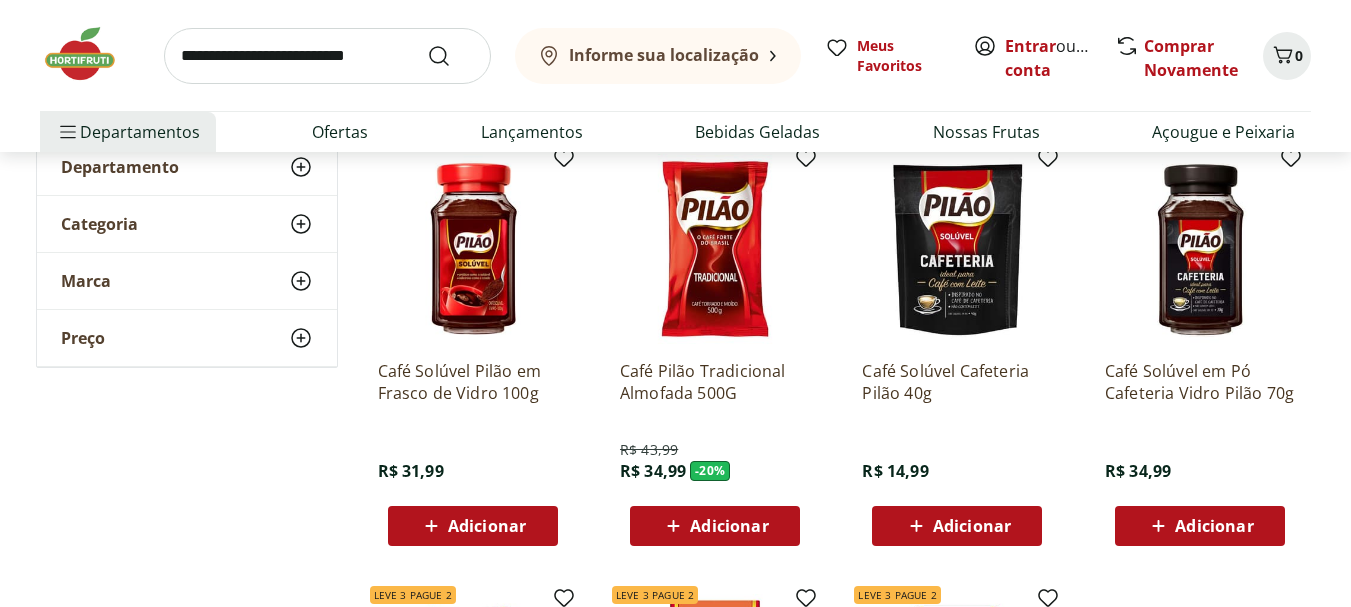 scroll, scrollTop: 120, scrollLeft: 0, axis: vertical 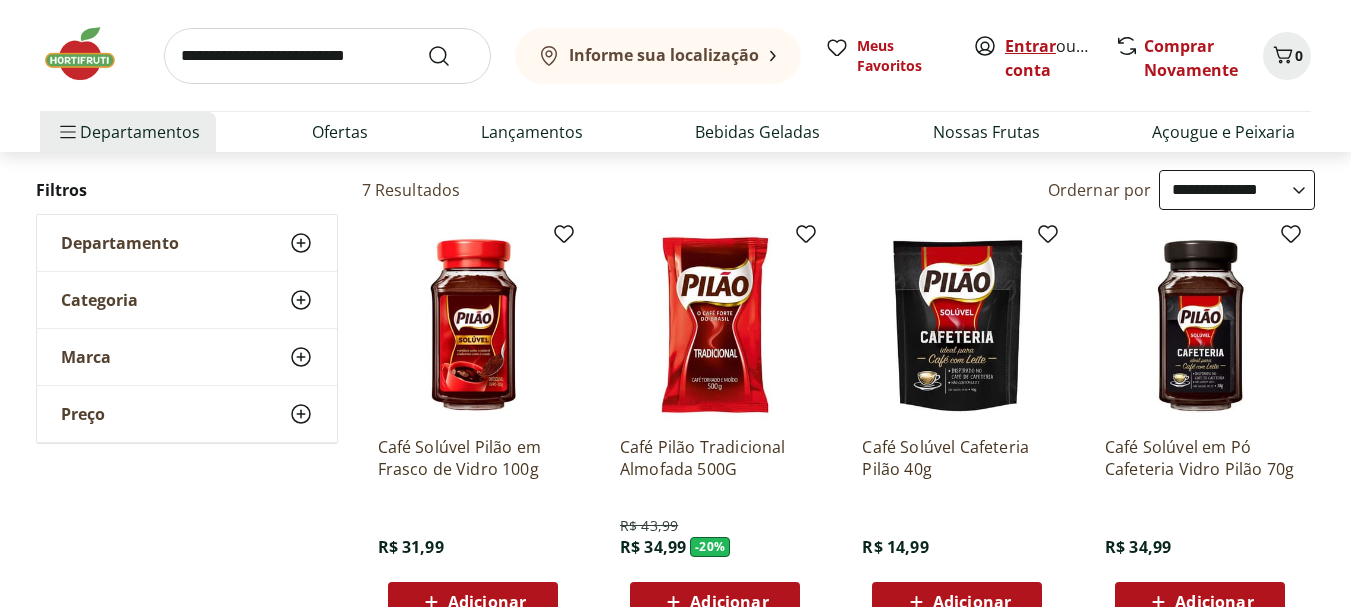 click on "Entrar" at bounding box center (1030, 46) 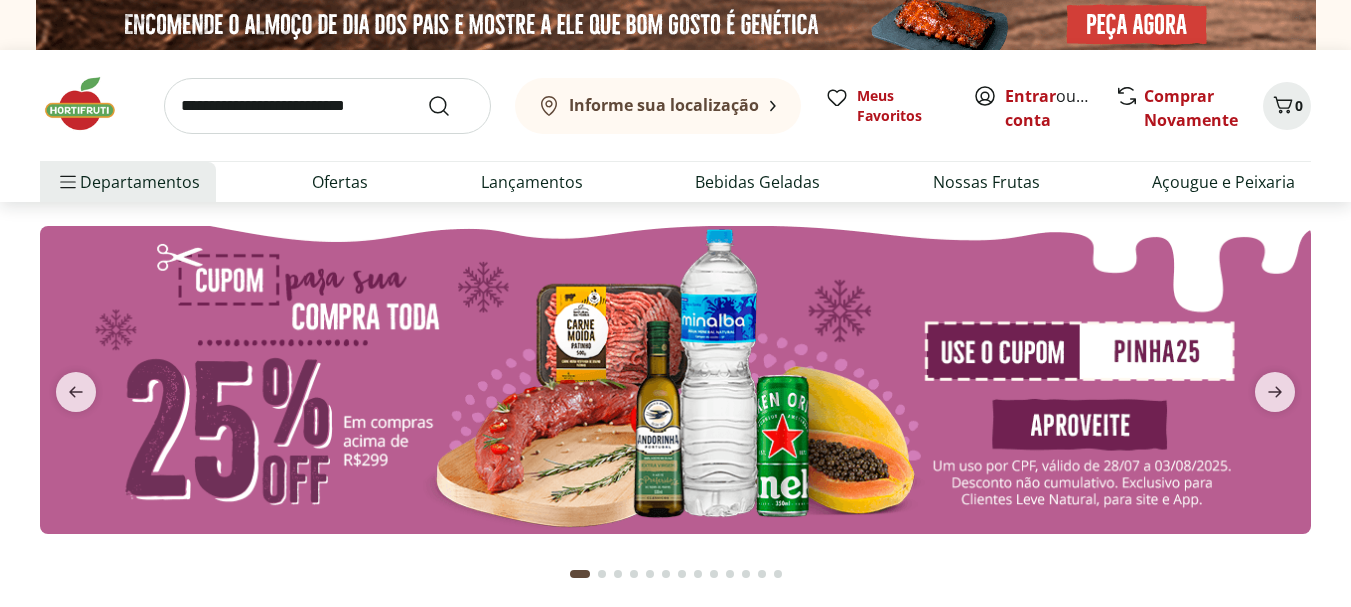 scroll, scrollTop: 0, scrollLeft: 0, axis: both 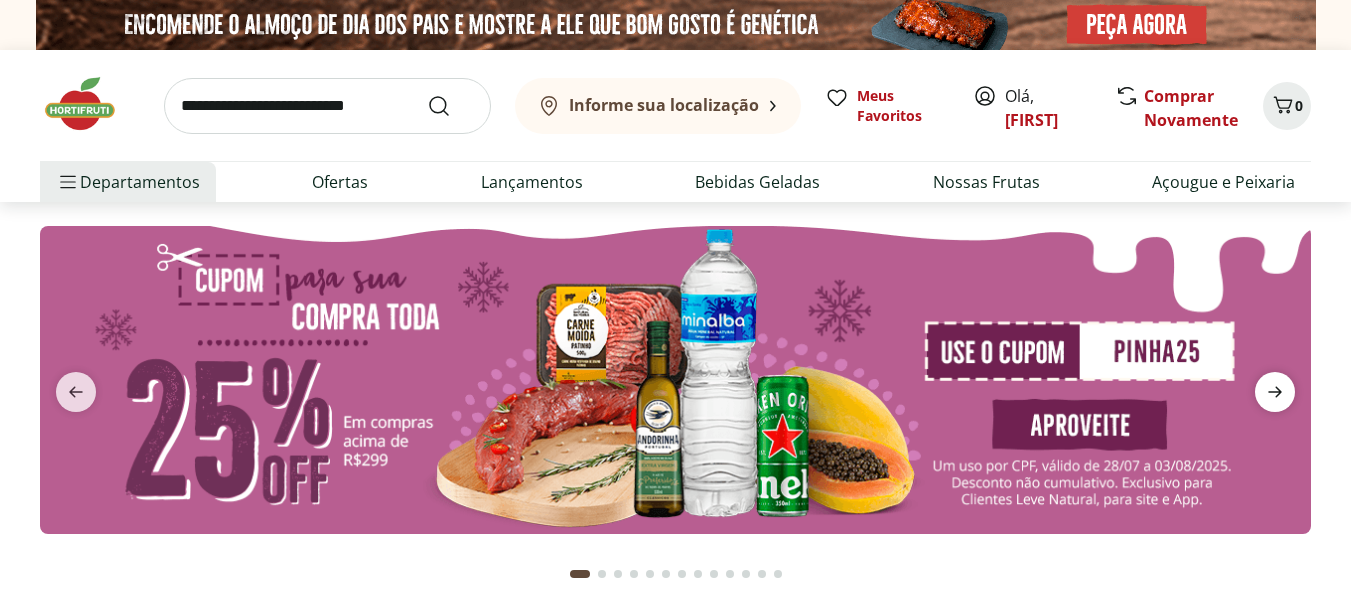 click 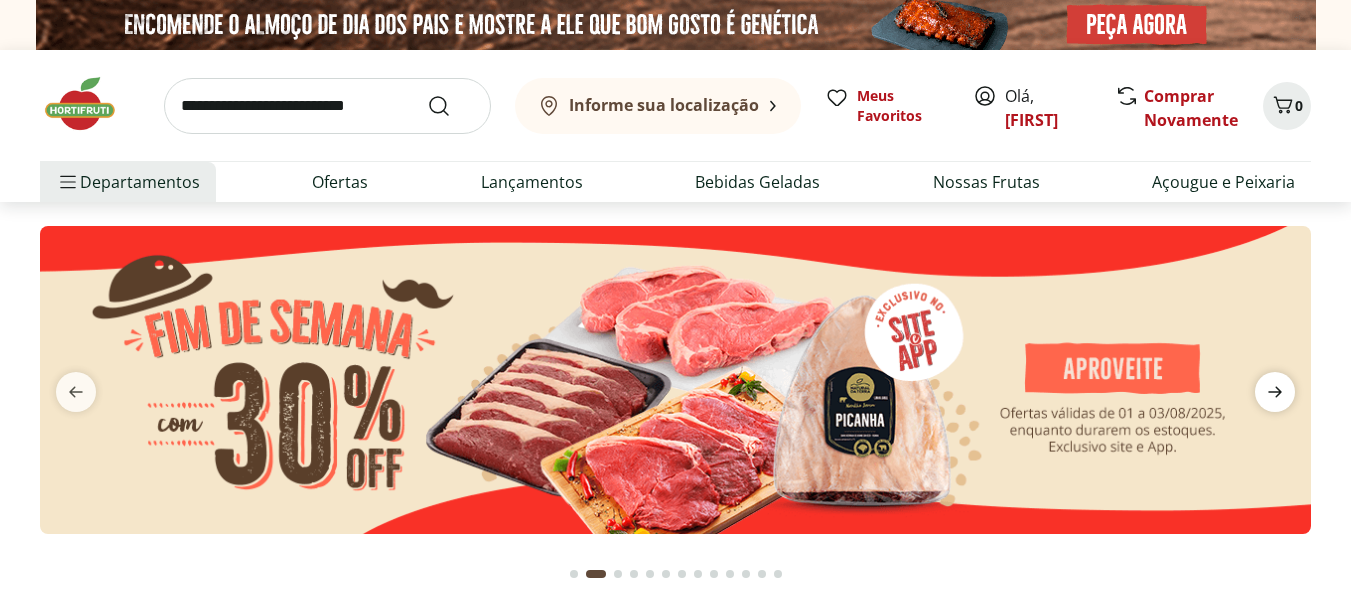 click 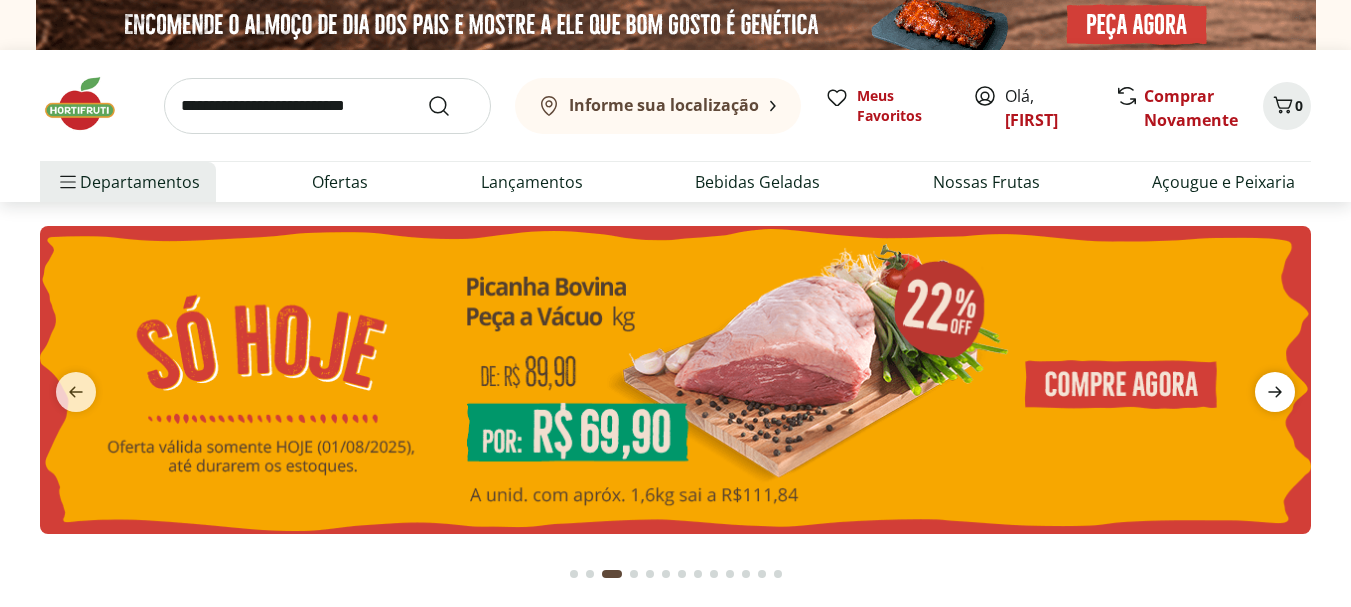 click 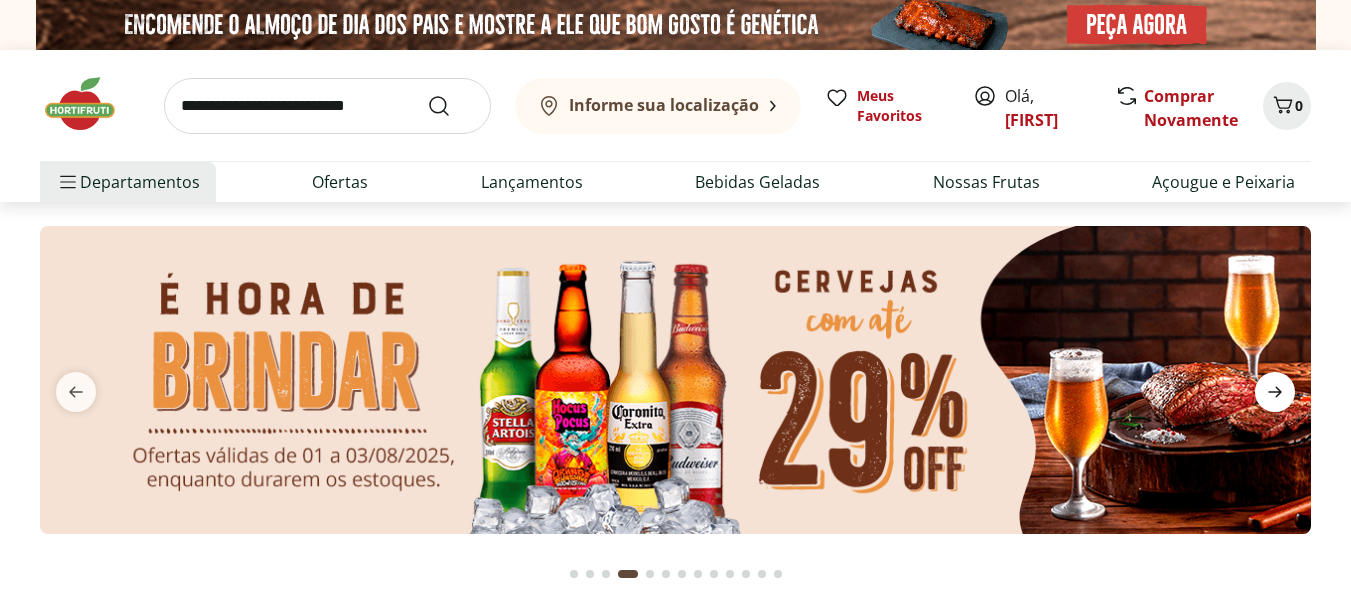 click 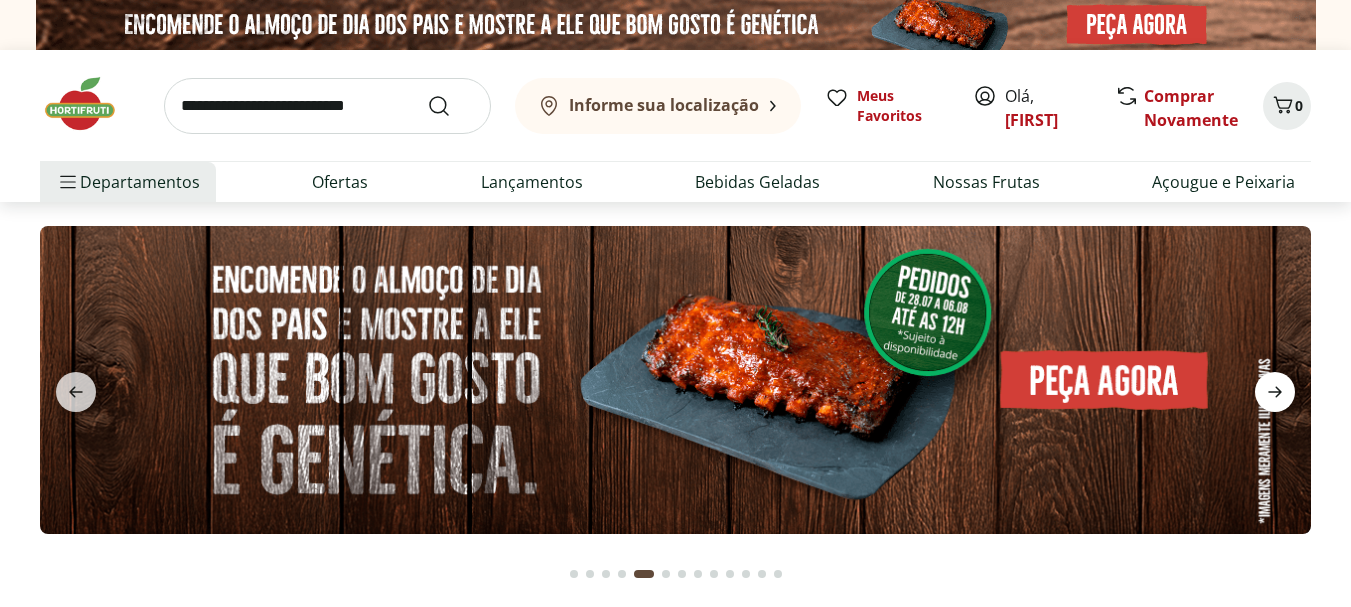 click 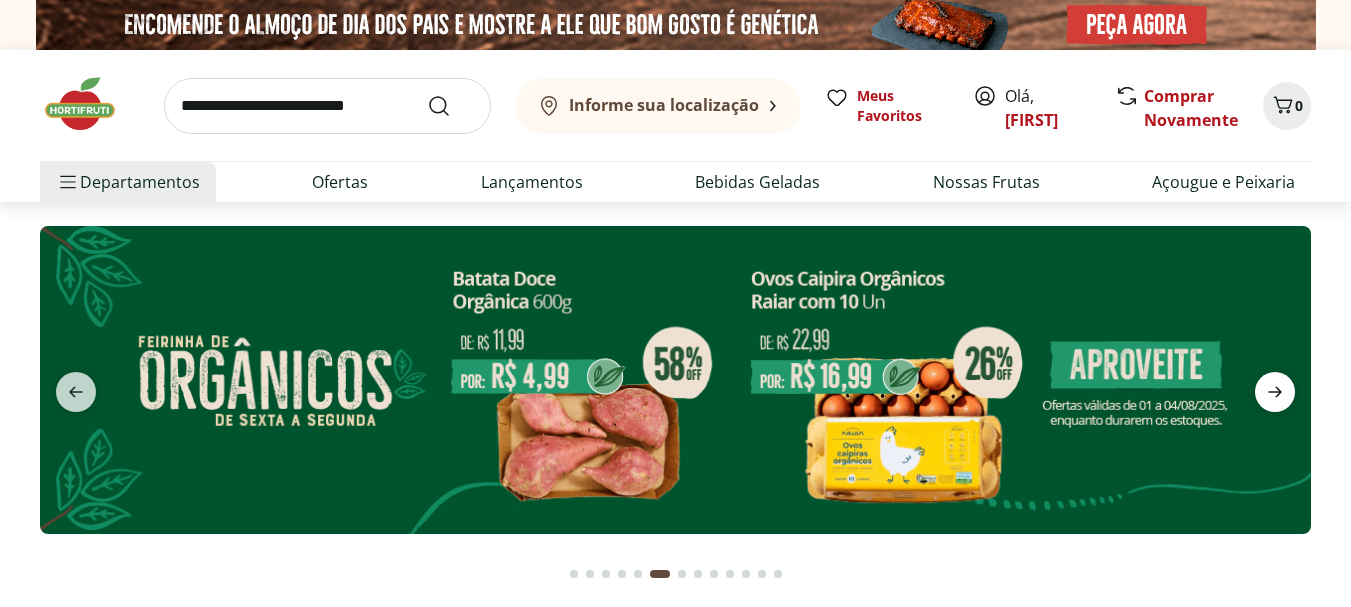 click 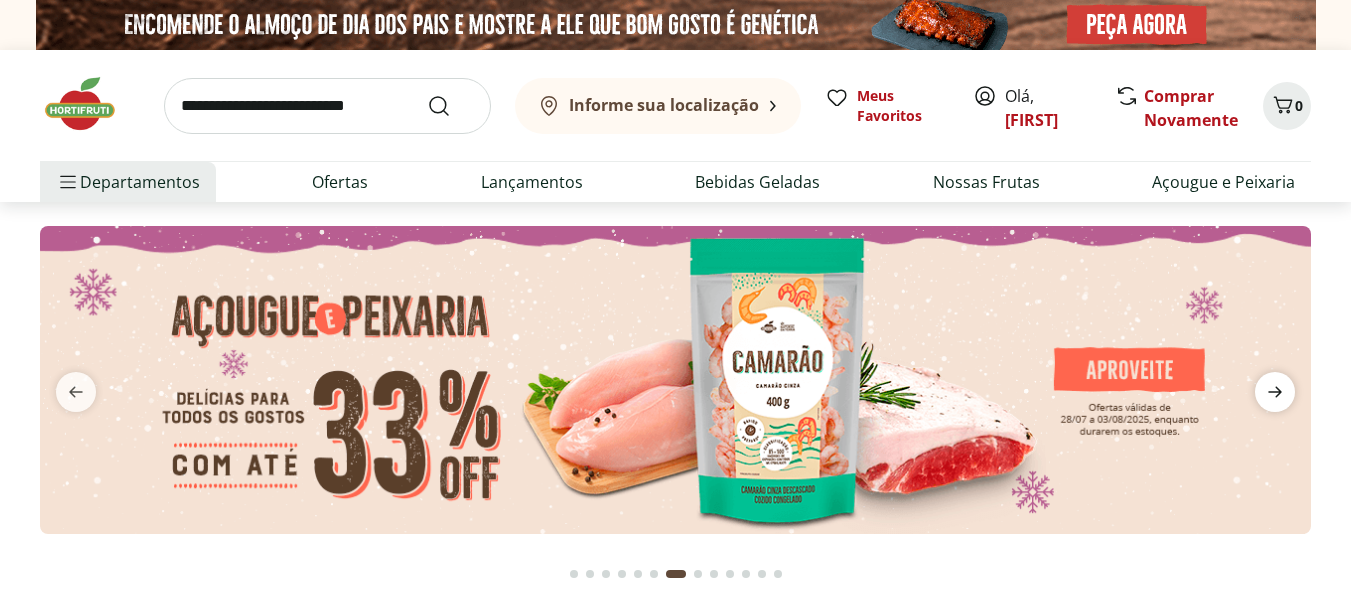 click 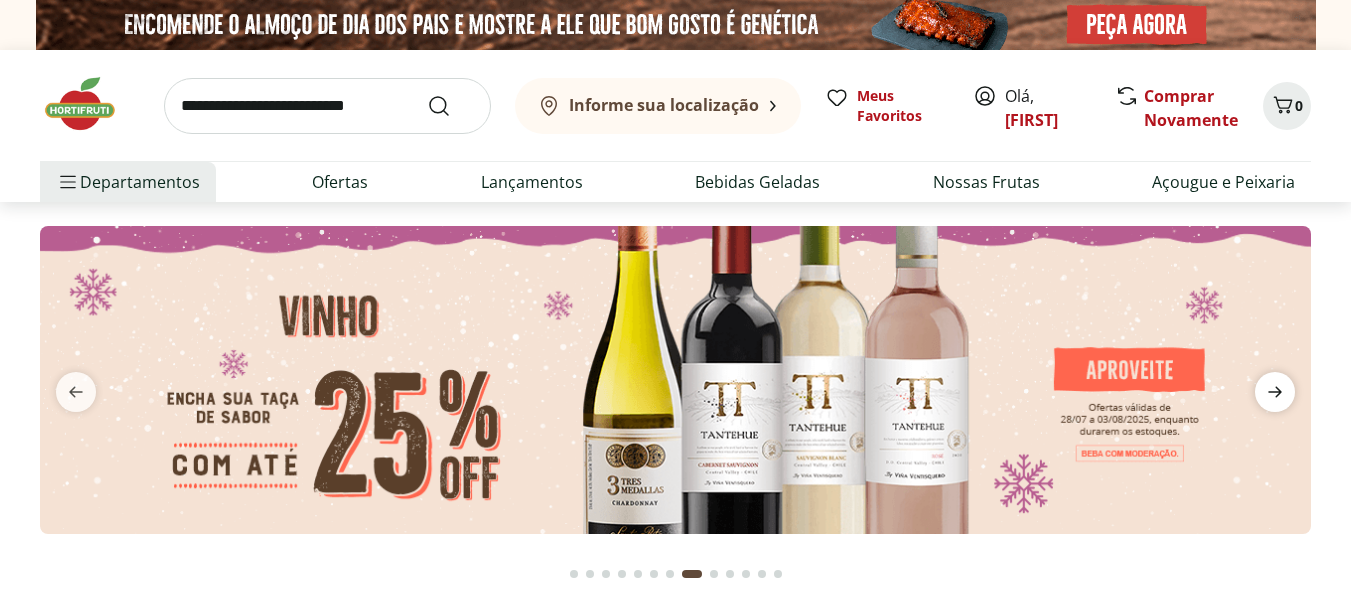 click 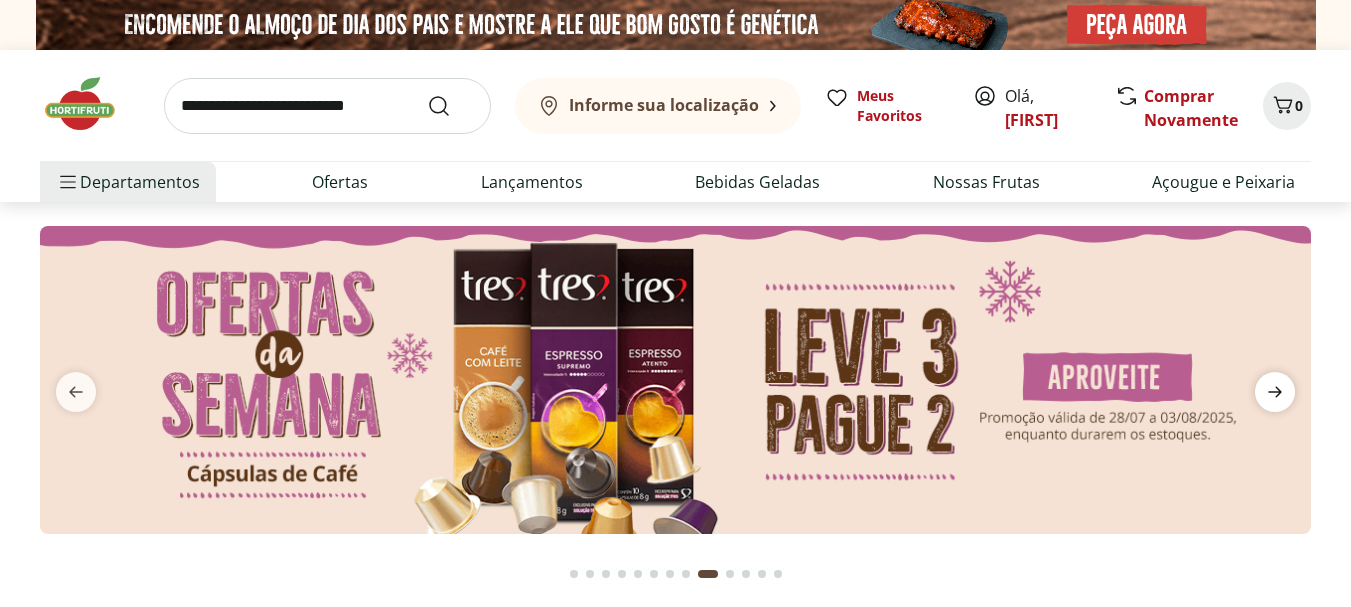 click 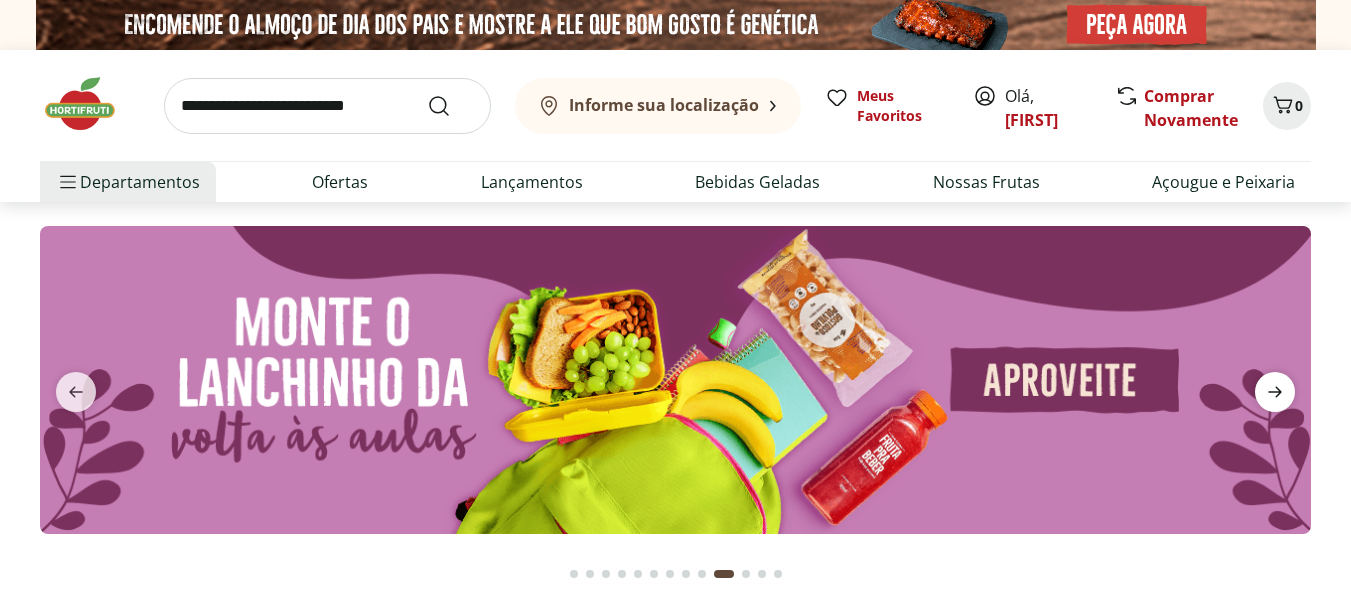 click 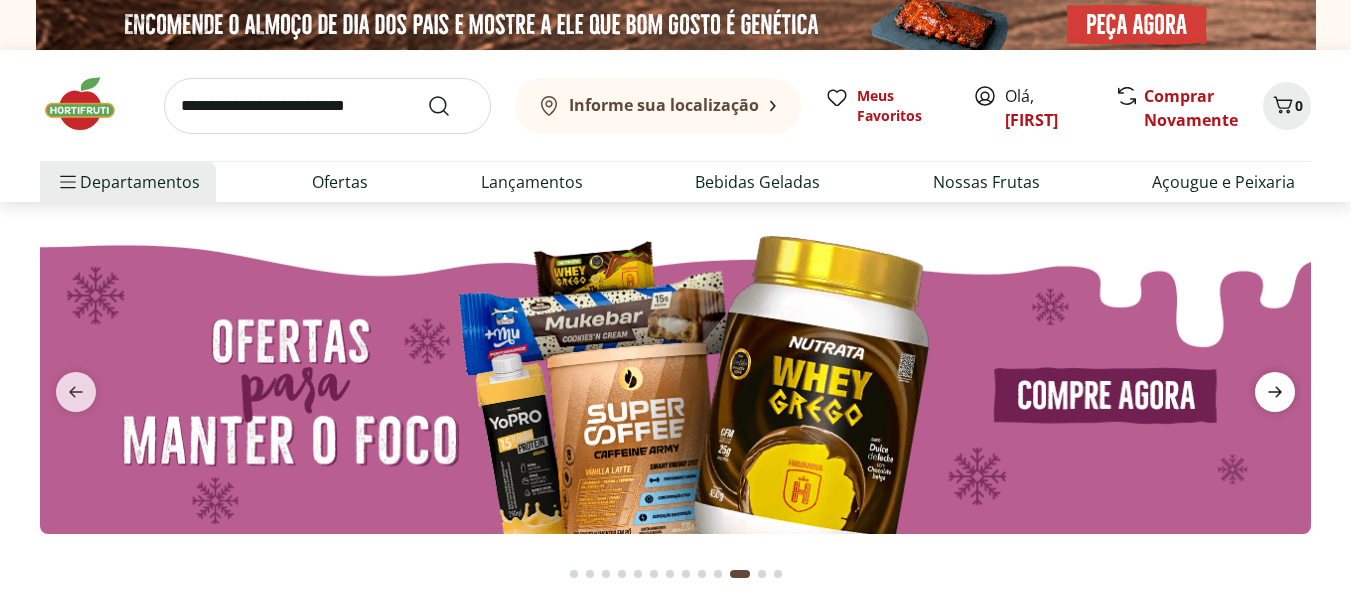 click 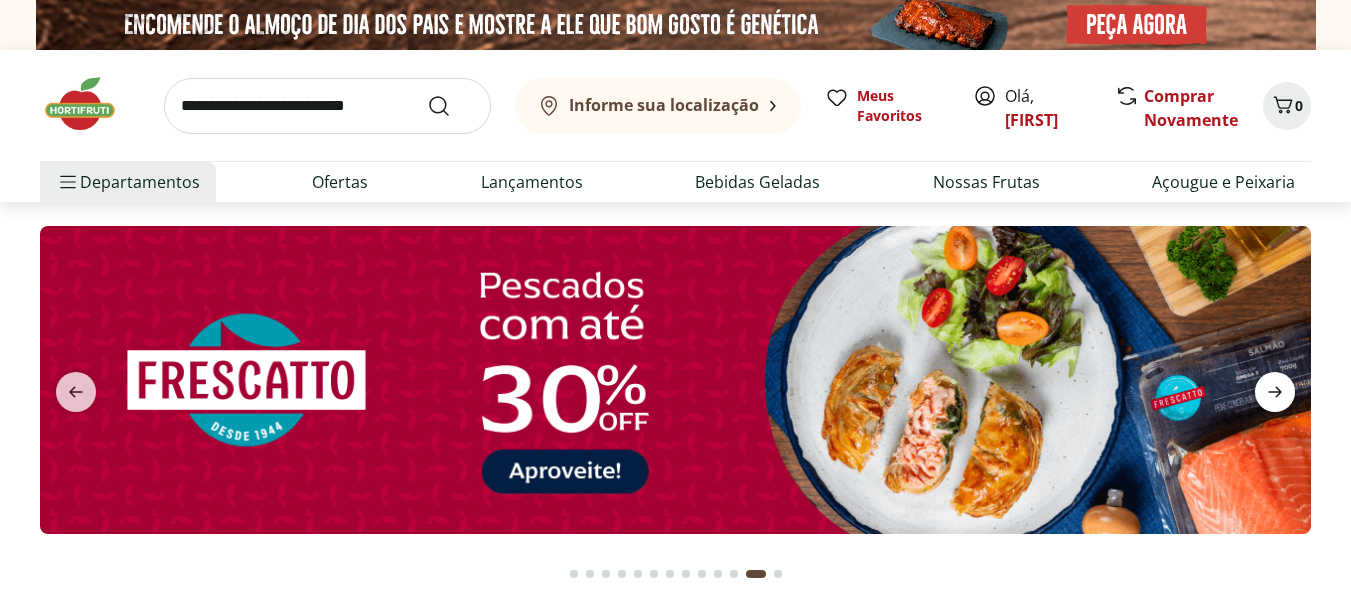 click 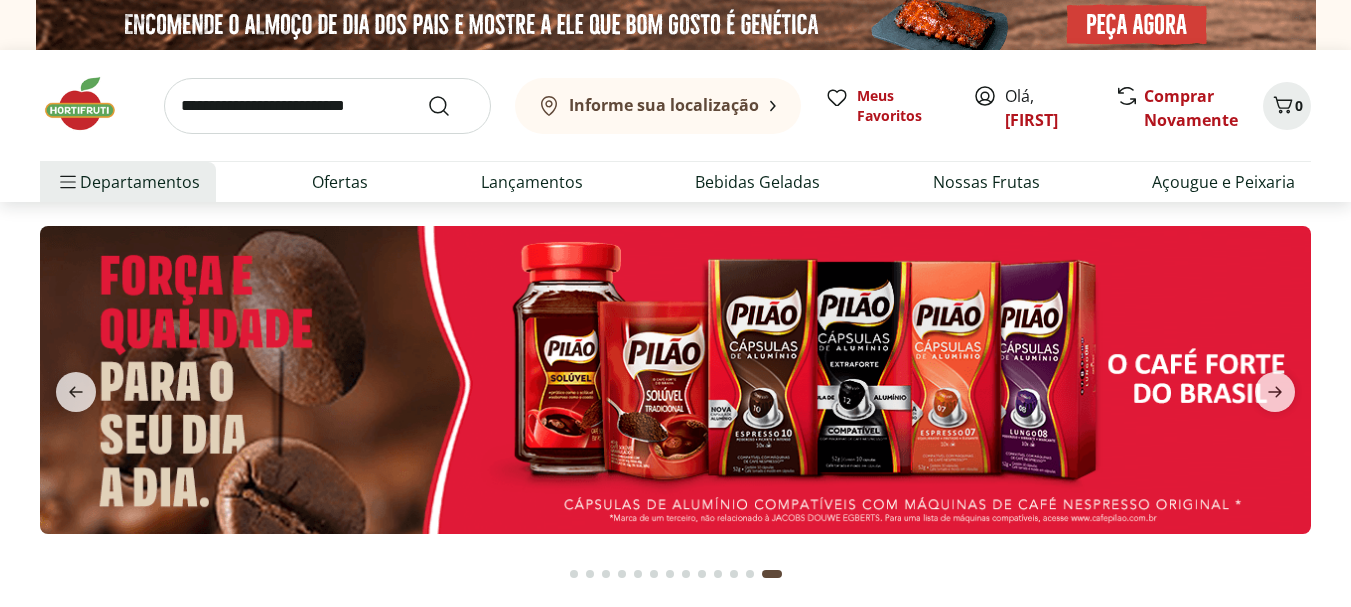 scroll, scrollTop: 531, scrollLeft: 0, axis: vertical 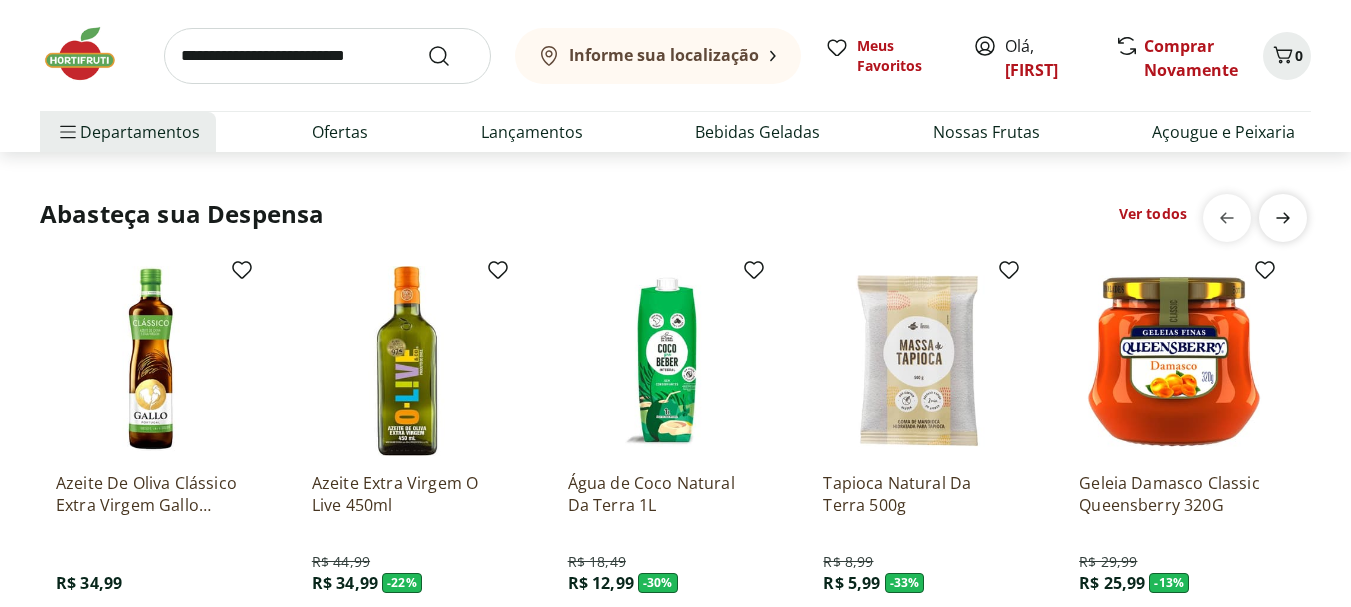 click 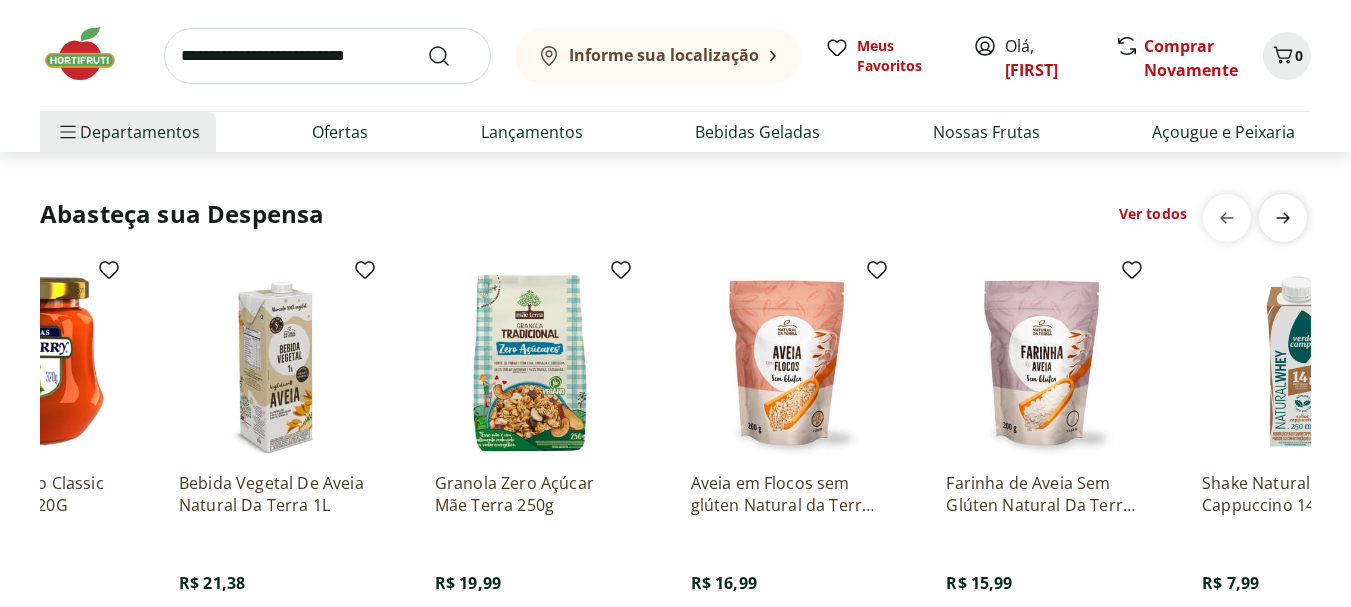 scroll, scrollTop: 0, scrollLeft: 1279, axis: horizontal 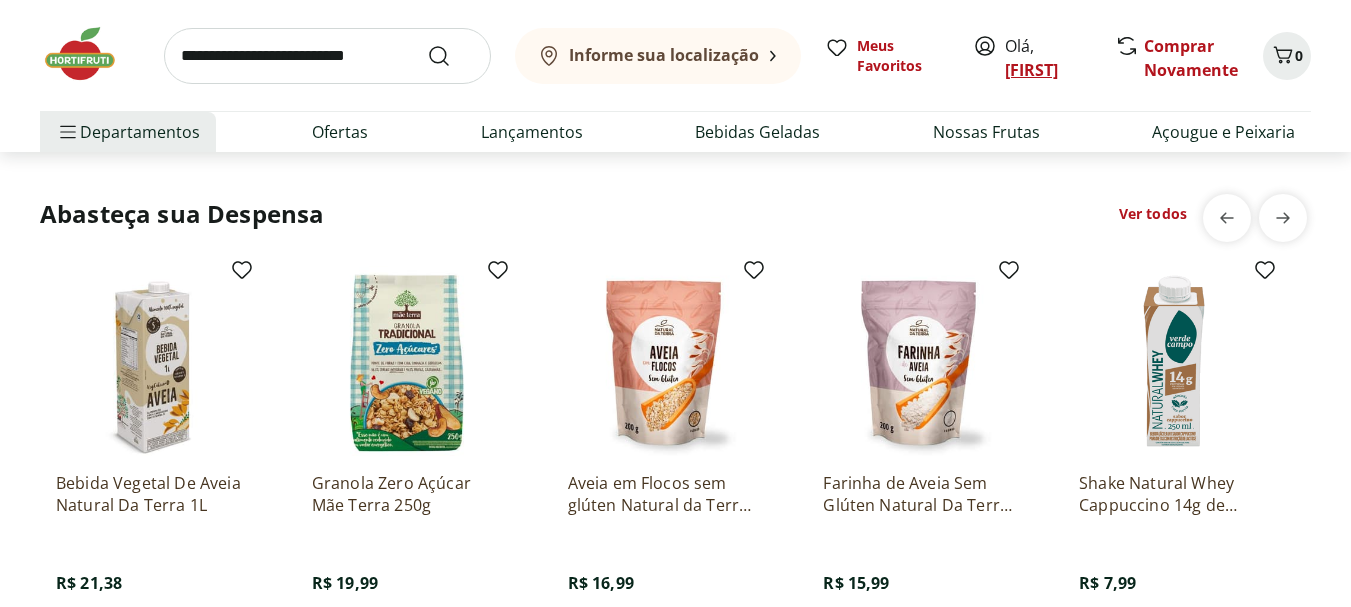 click on "[FIRST]" at bounding box center [1031, 70] 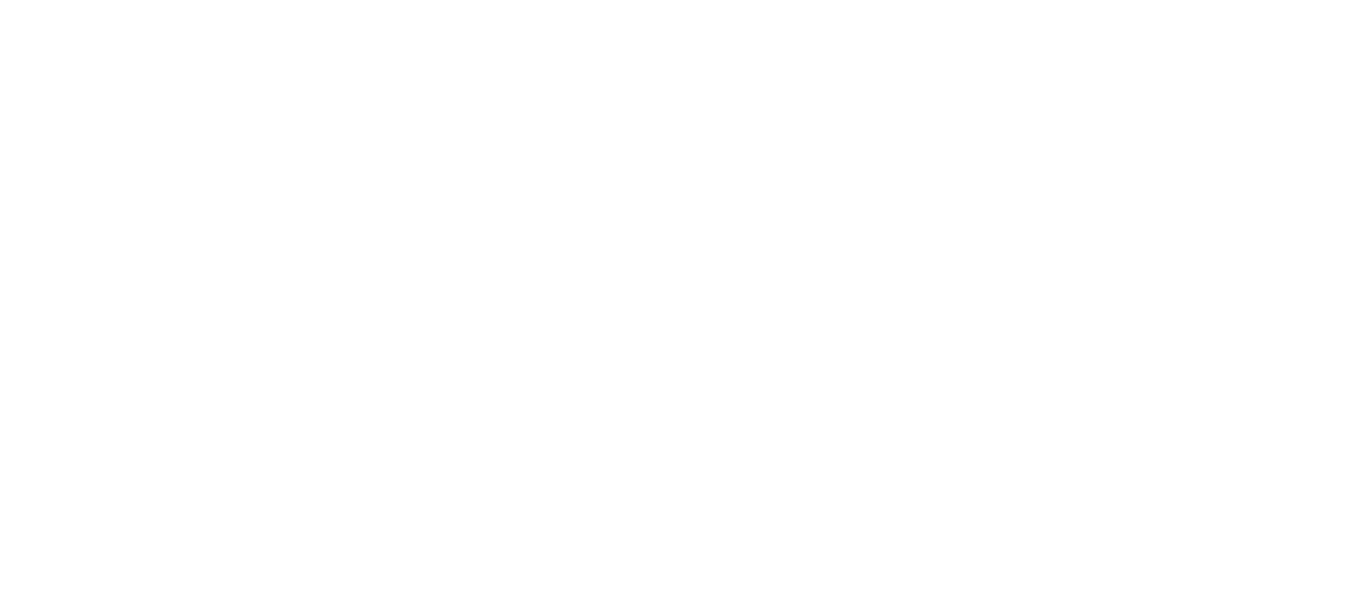 scroll, scrollTop: 0, scrollLeft: 0, axis: both 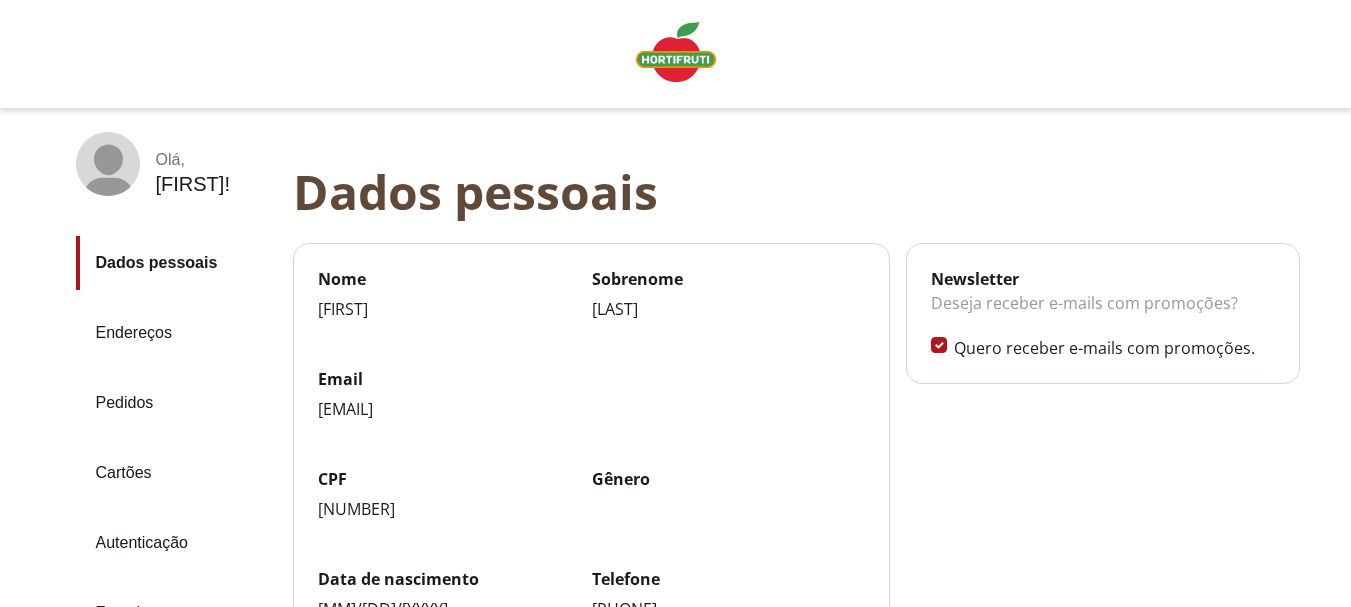 click on "Pedidos" at bounding box center (176, 403) 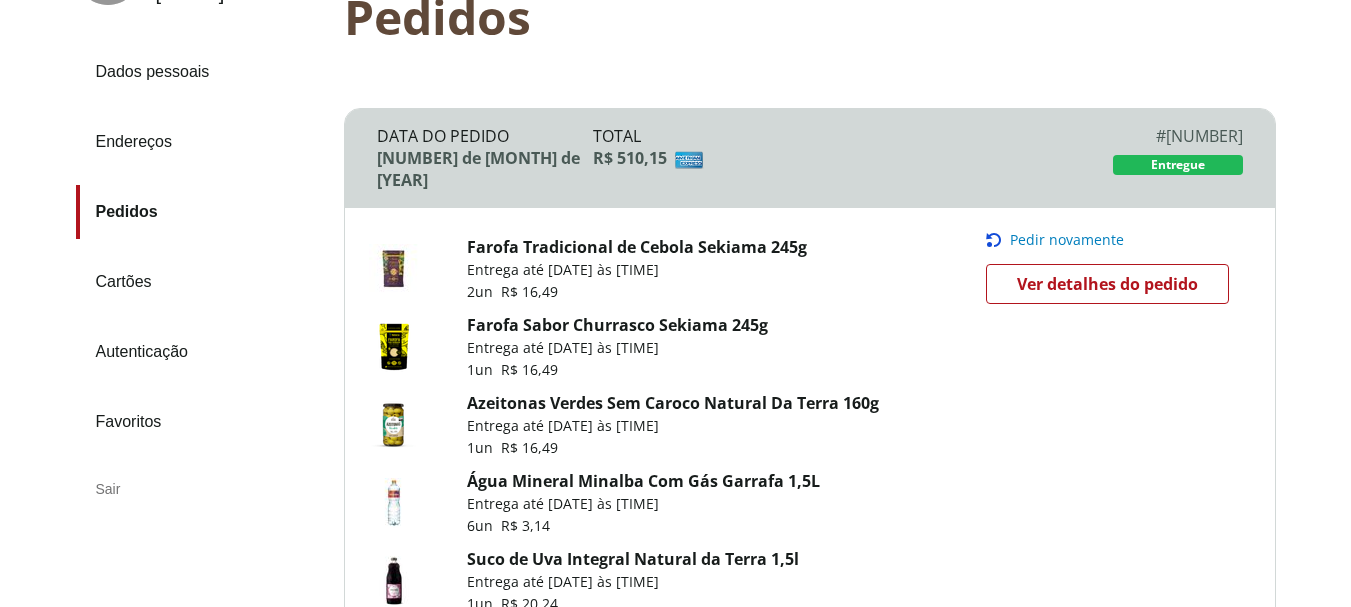 scroll, scrollTop: 200, scrollLeft: 0, axis: vertical 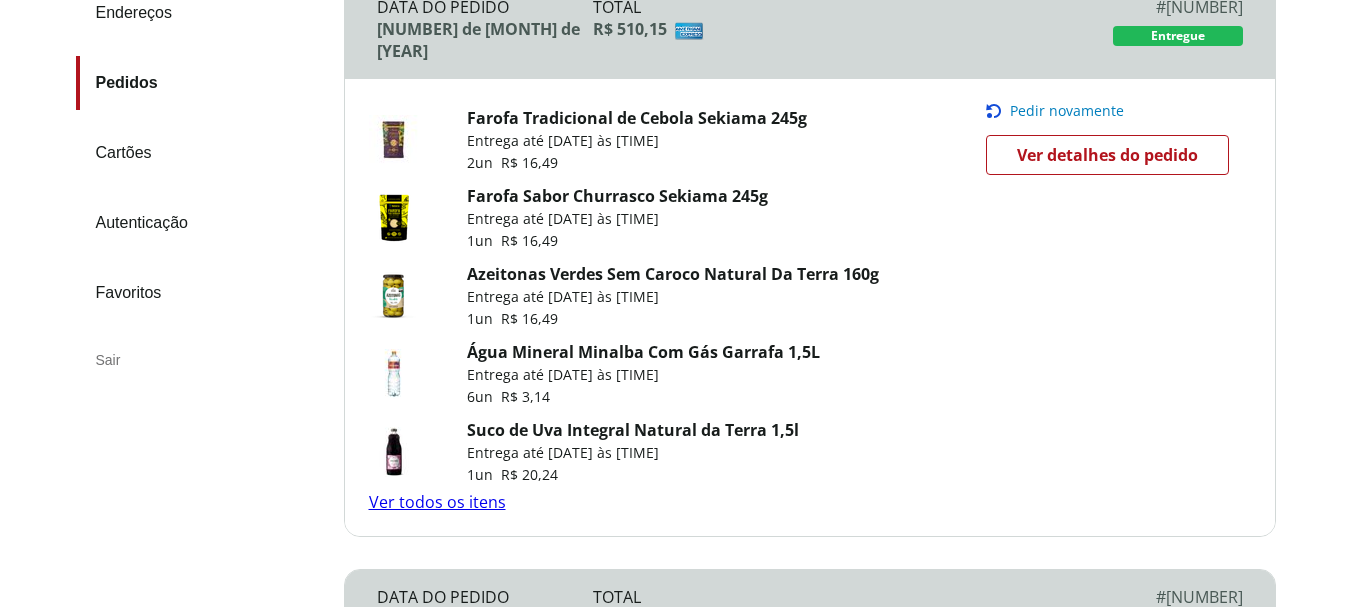 click on "Ver todos os itens" at bounding box center (437, 502) 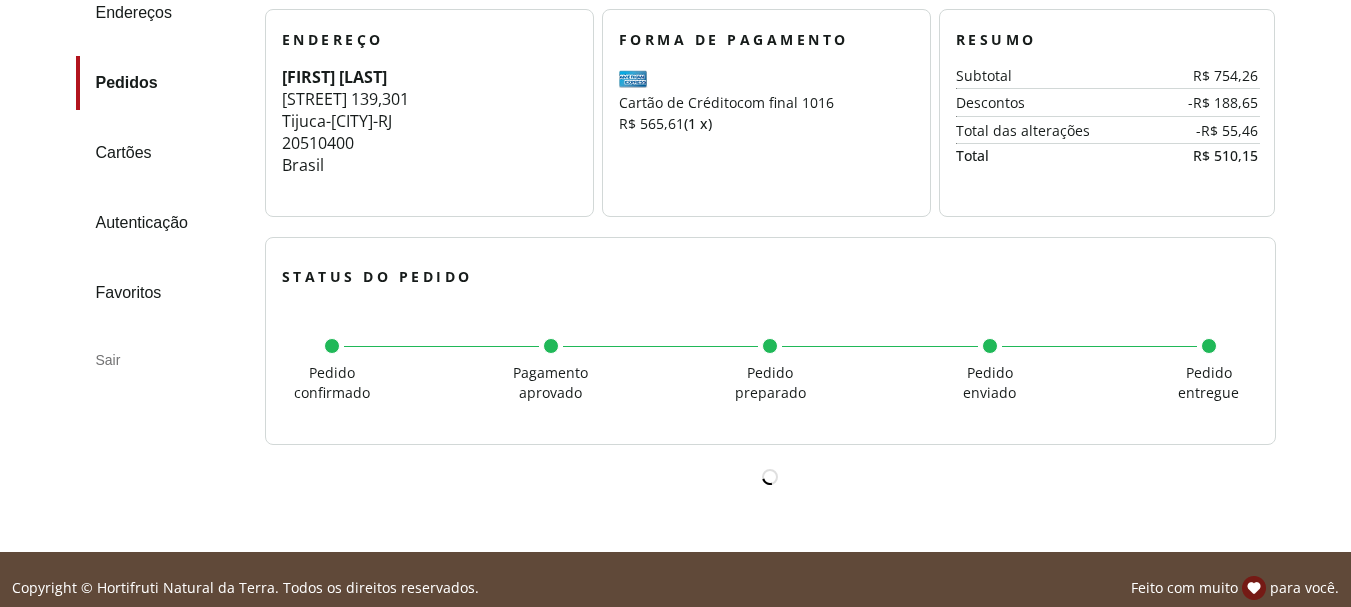 scroll, scrollTop: 0, scrollLeft: 0, axis: both 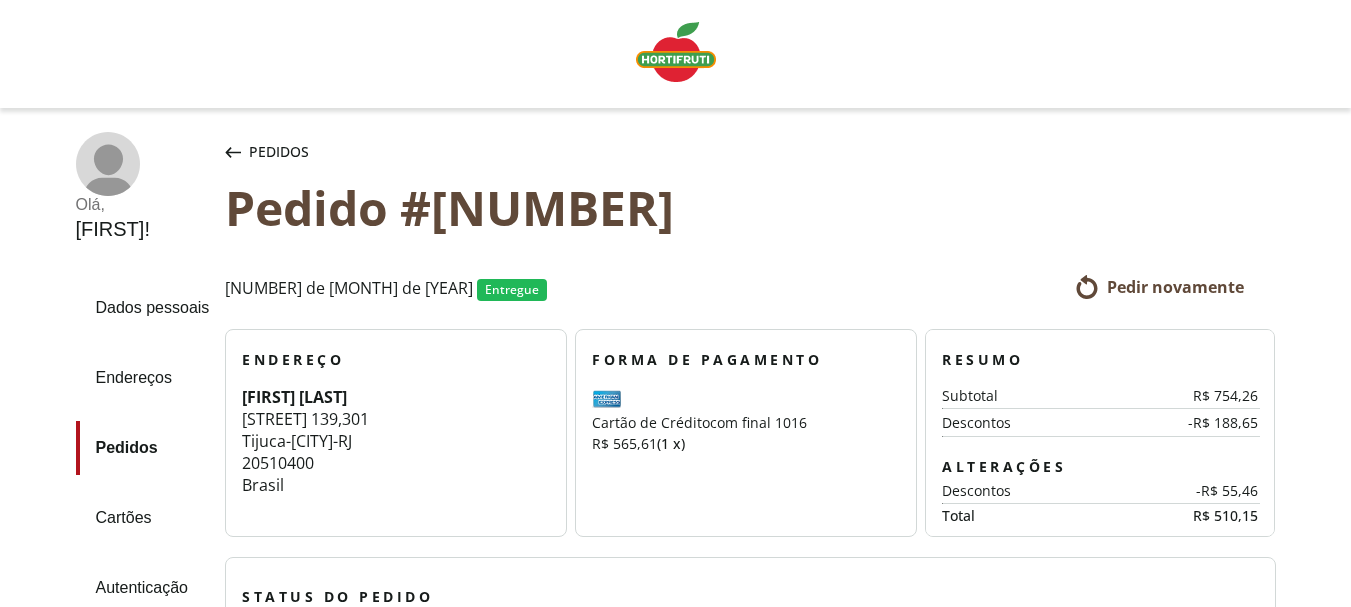click on "Pedidos" at bounding box center (279, 152) 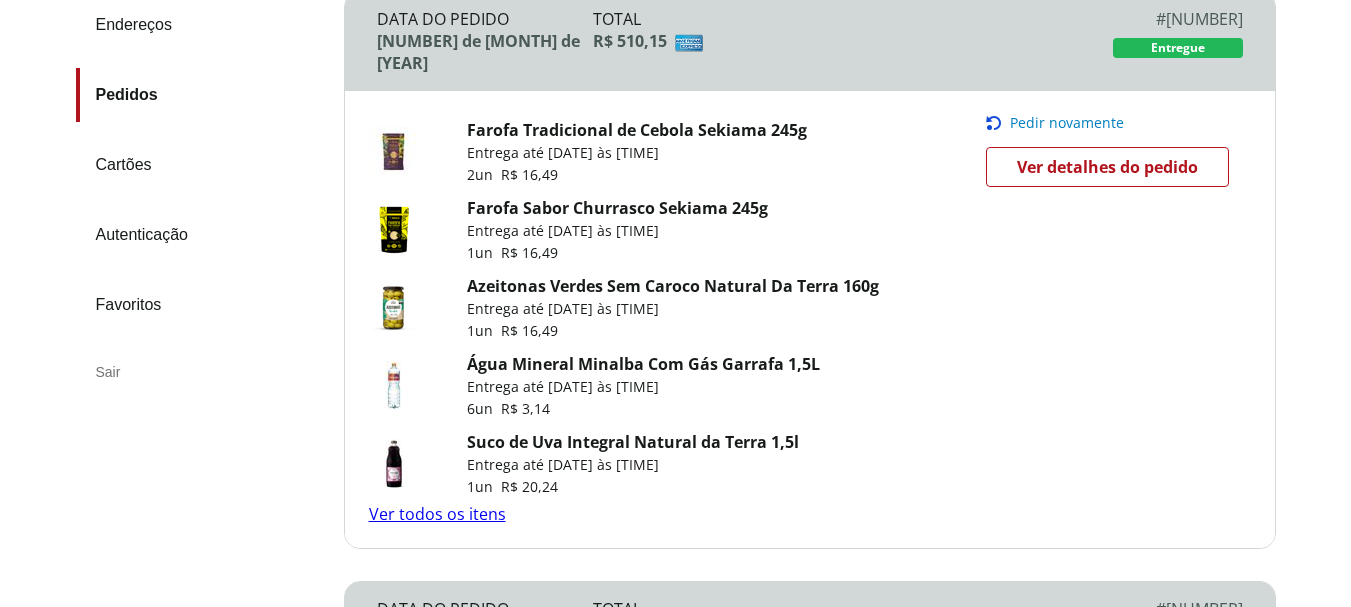 scroll, scrollTop: 320, scrollLeft: 0, axis: vertical 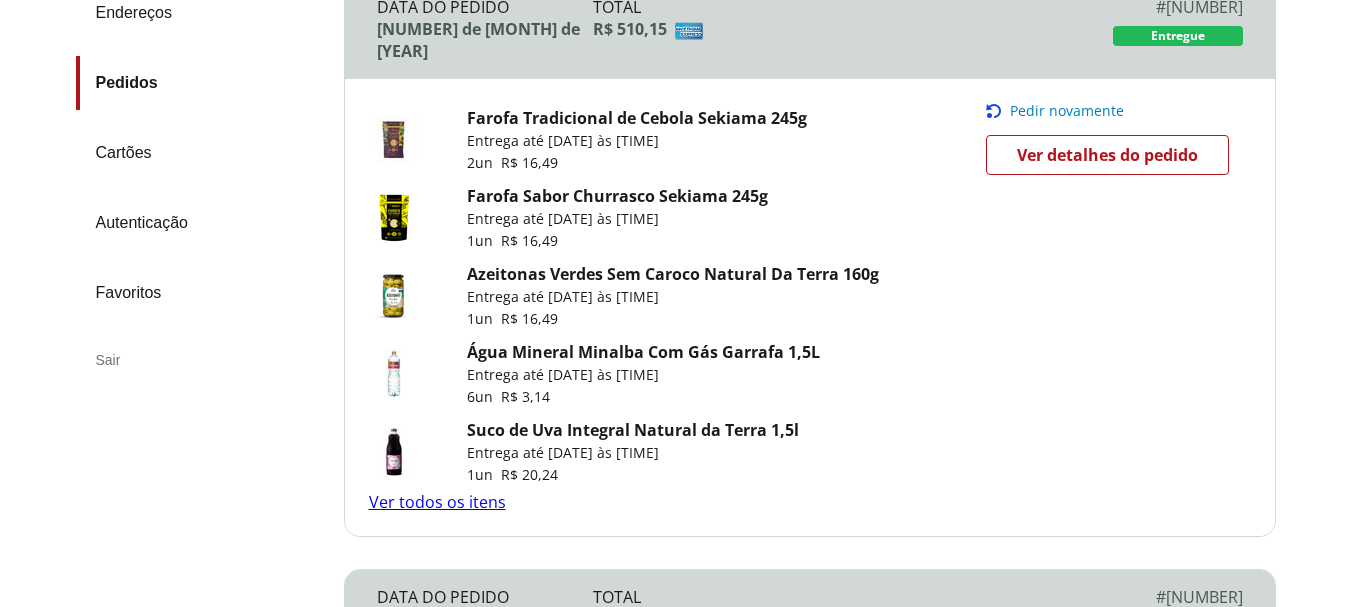 click on "Favoritos" at bounding box center (202, 293) 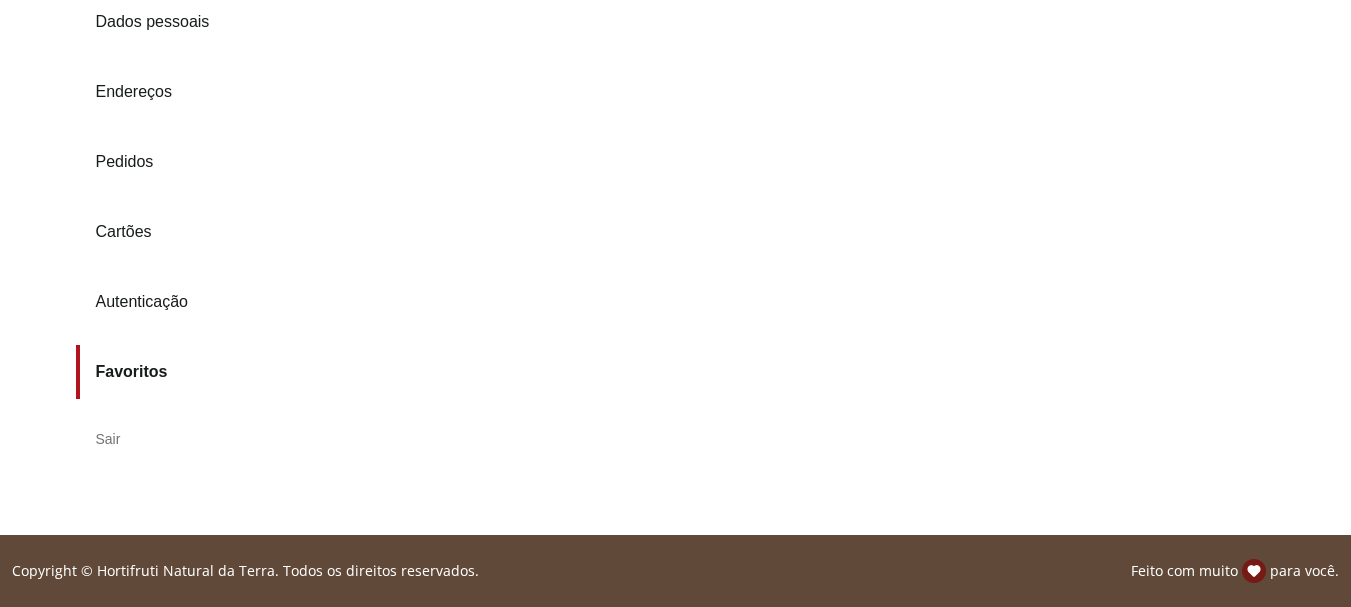 scroll, scrollTop: 241, scrollLeft: 0, axis: vertical 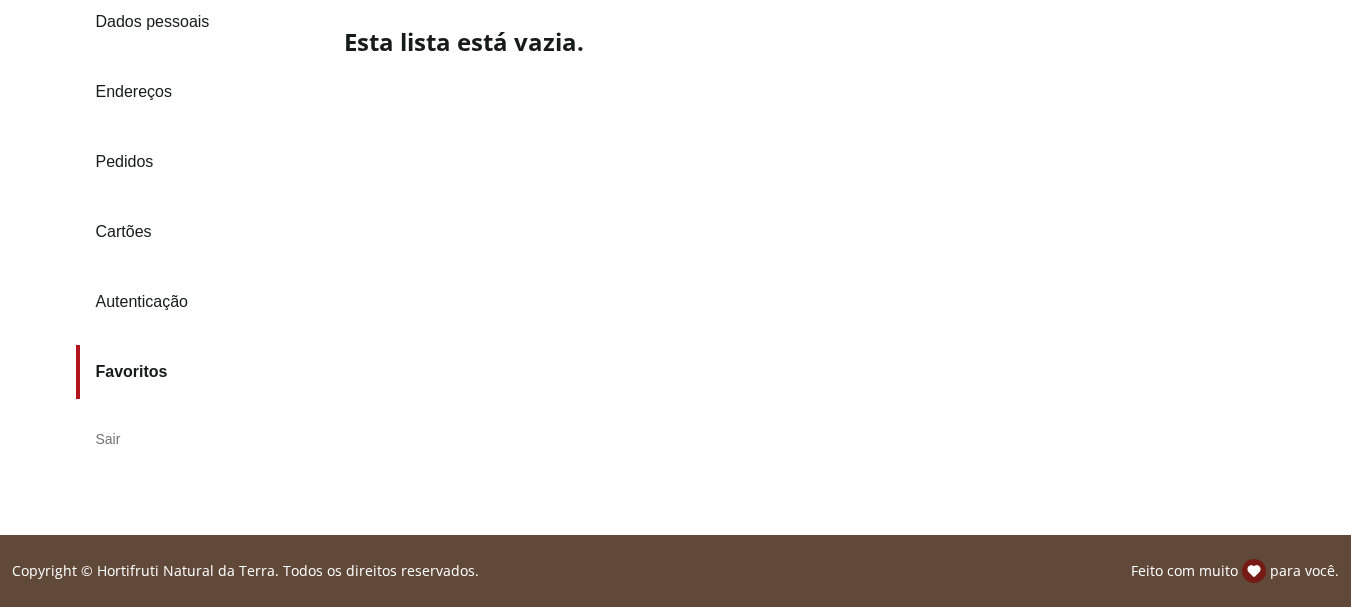 click on "Cartões" at bounding box center (202, 232) 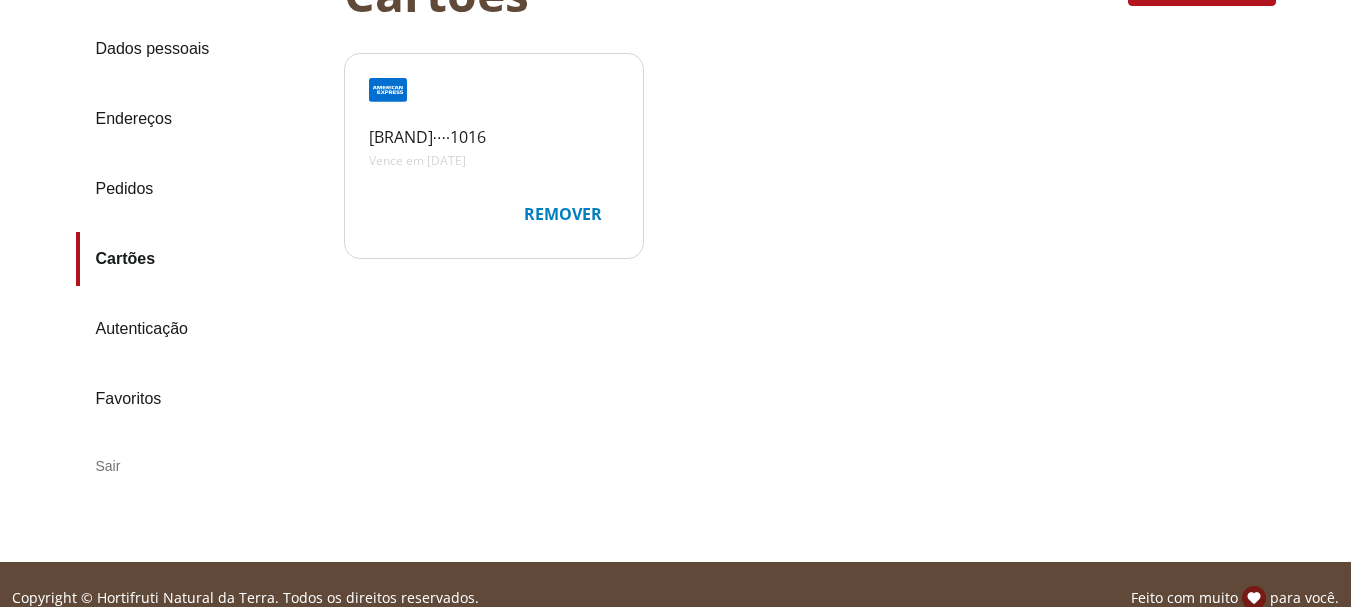 scroll, scrollTop: 161, scrollLeft: 0, axis: vertical 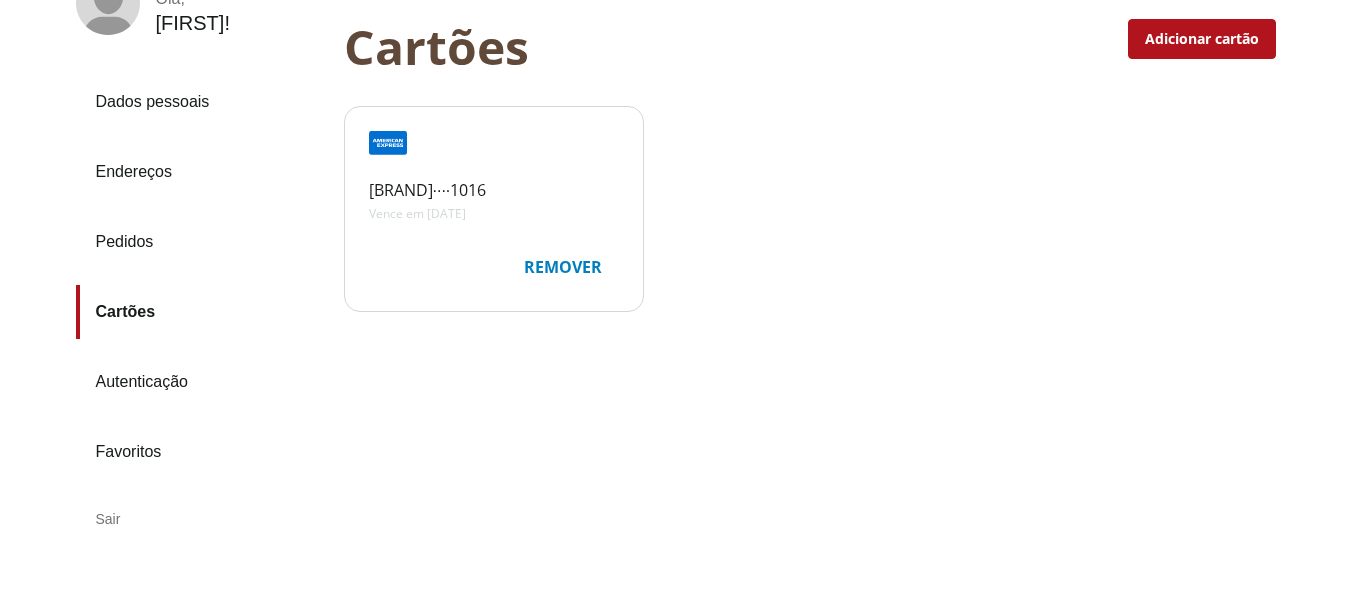 click on "Renata !" at bounding box center [193, 23] 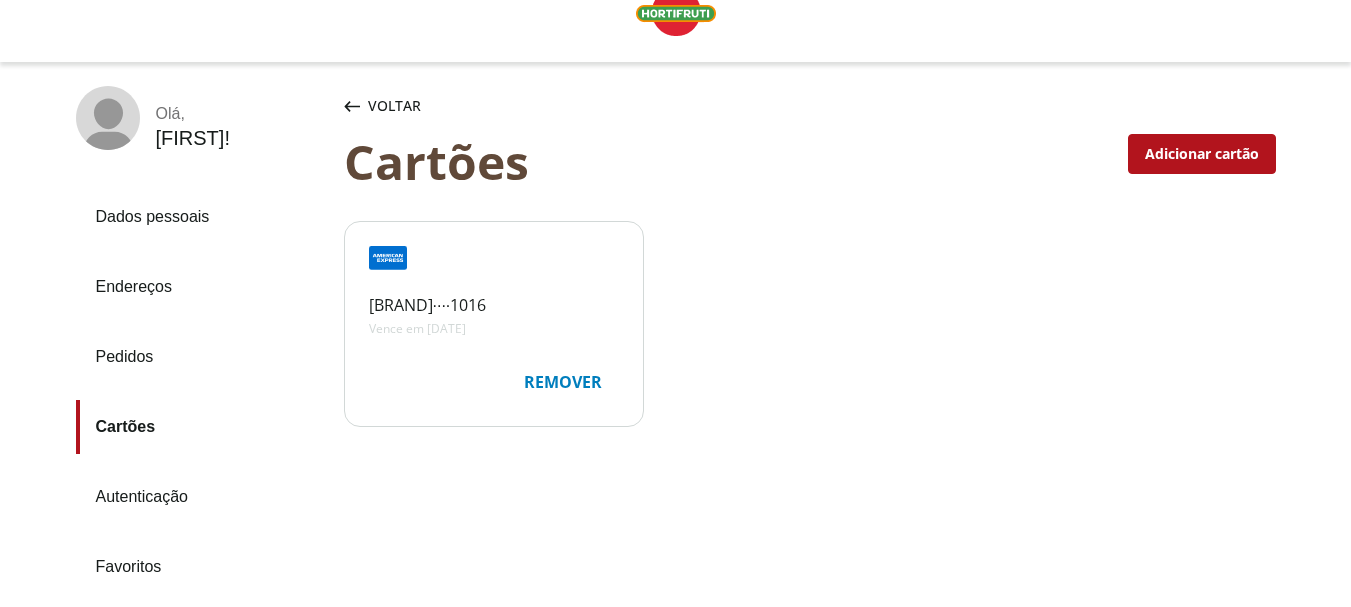 scroll, scrollTop: 27, scrollLeft: 0, axis: vertical 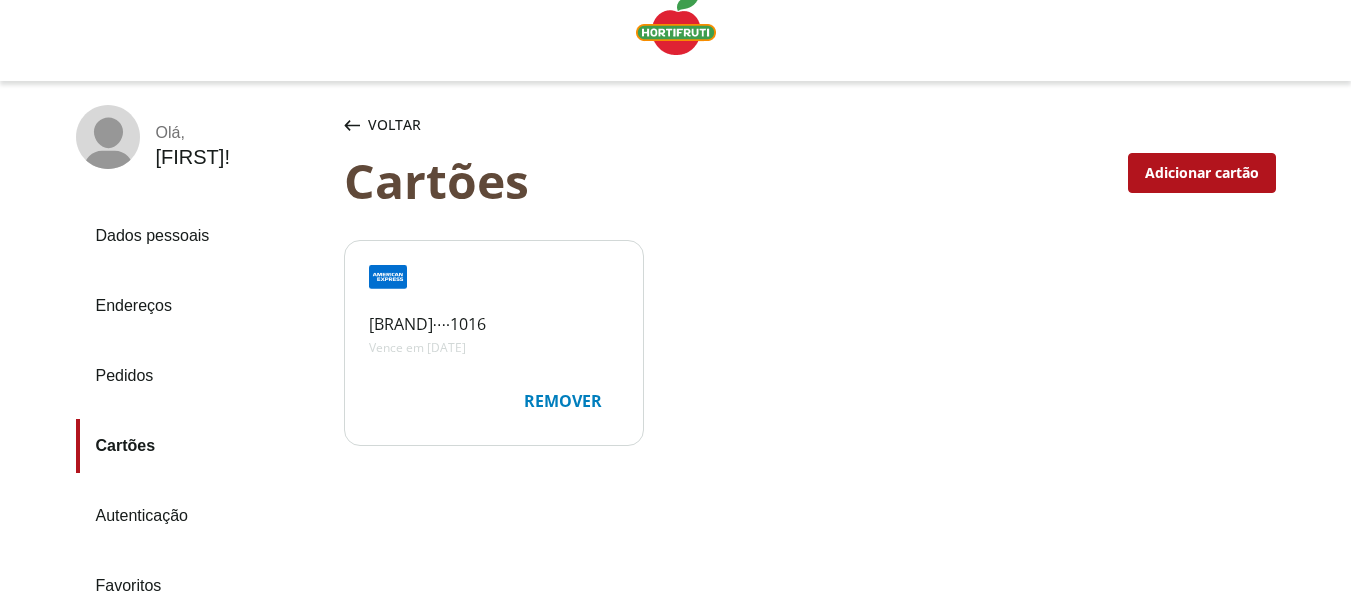 click at bounding box center (676, 25) 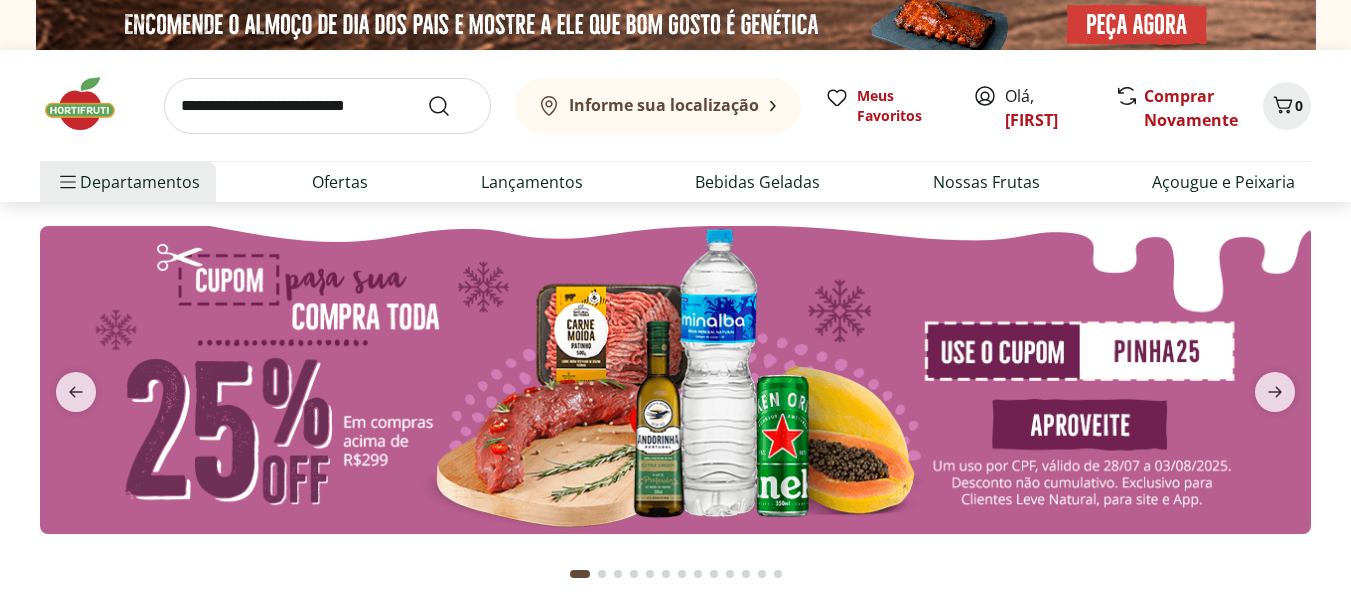 scroll, scrollTop: 0, scrollLeft: 0, axis: both 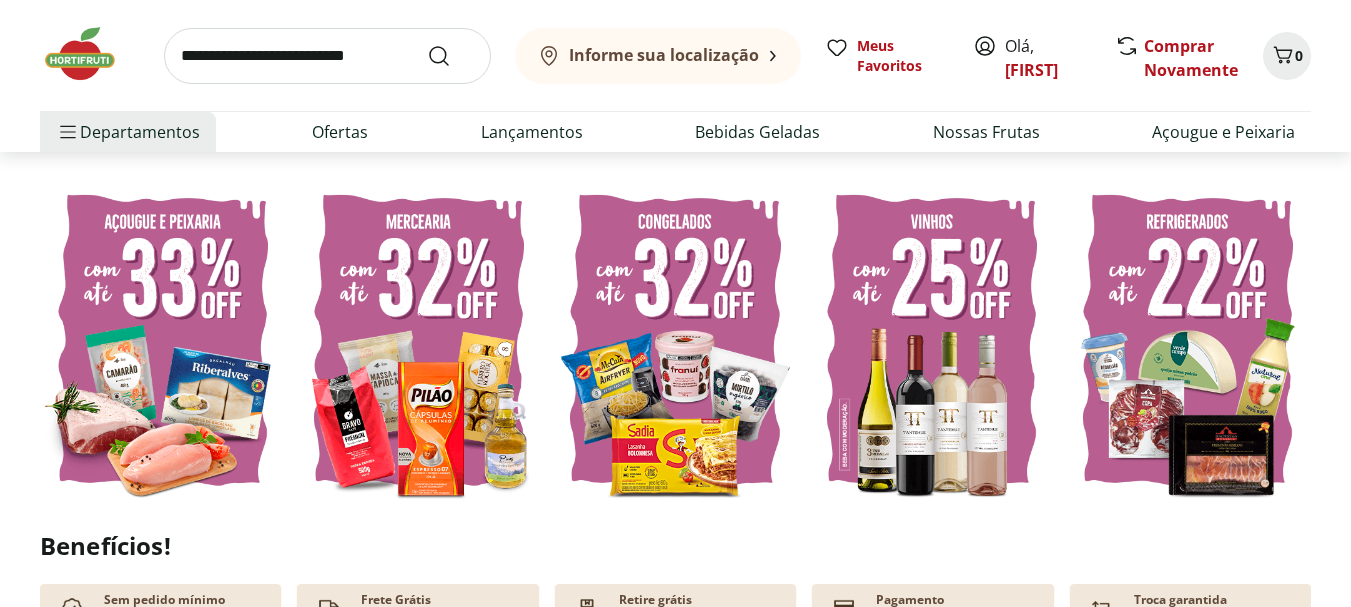 click at bounding box center [419, 340] 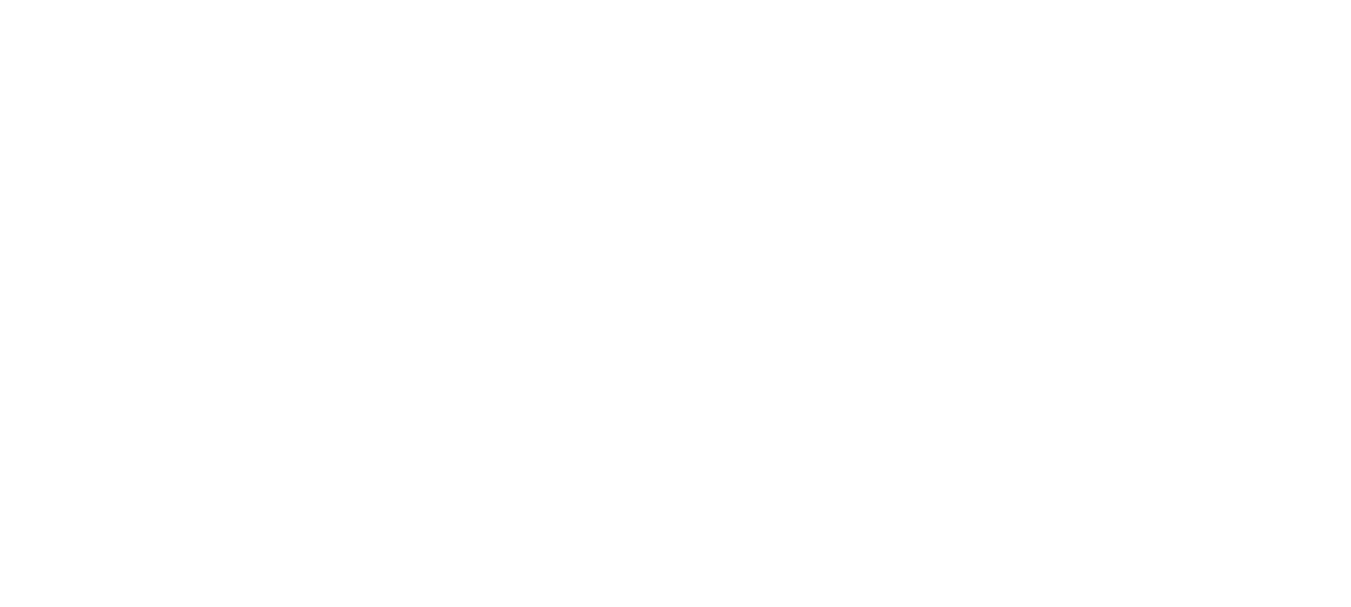 scroll, scrollTop: 0, scrollLeft: 0, axis: both 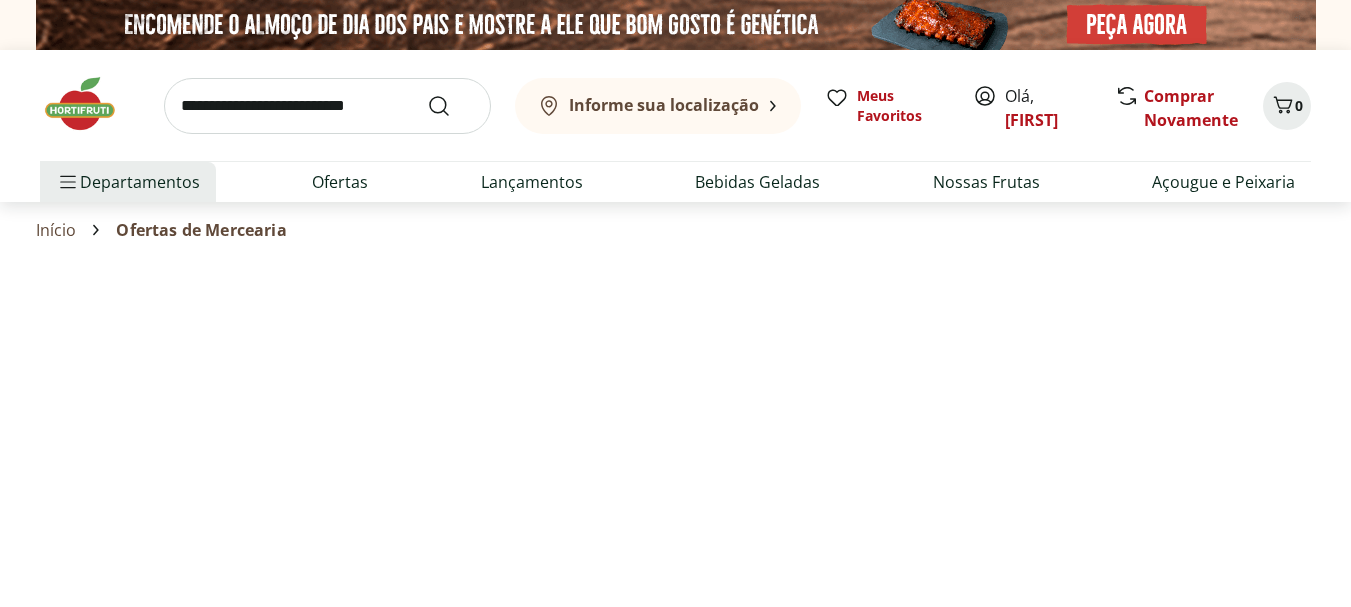 select on "**********" 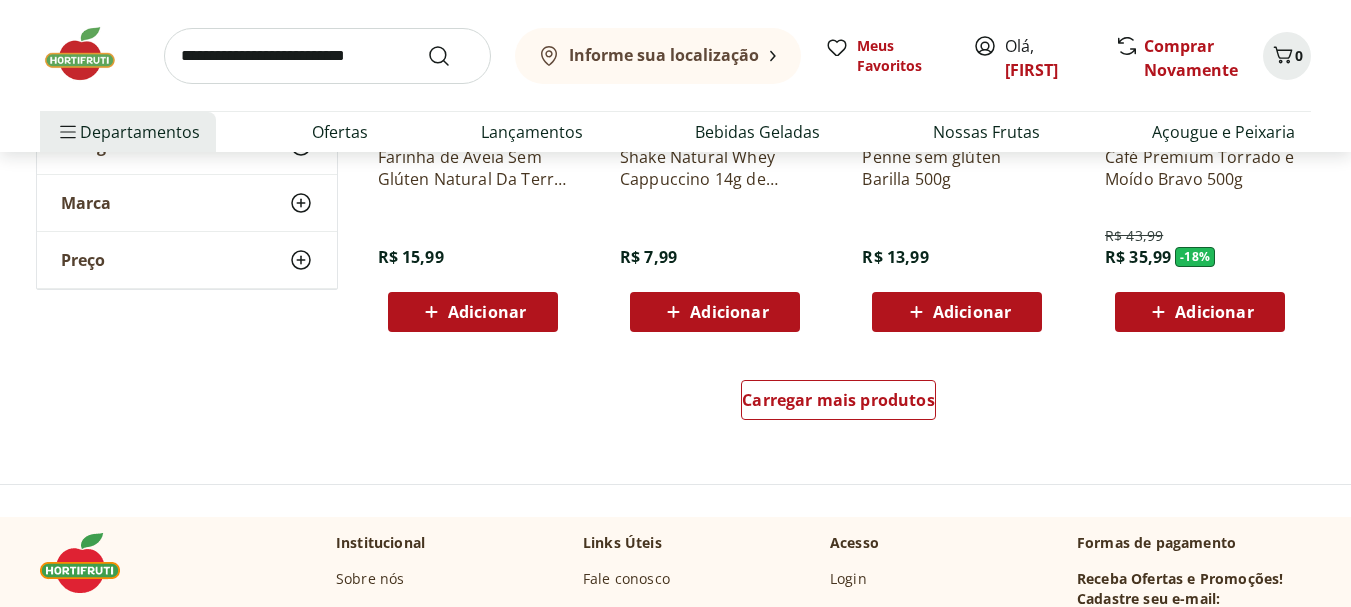 scroll, scrollTop: 1273, scrollLeft: 0, axis: vertical 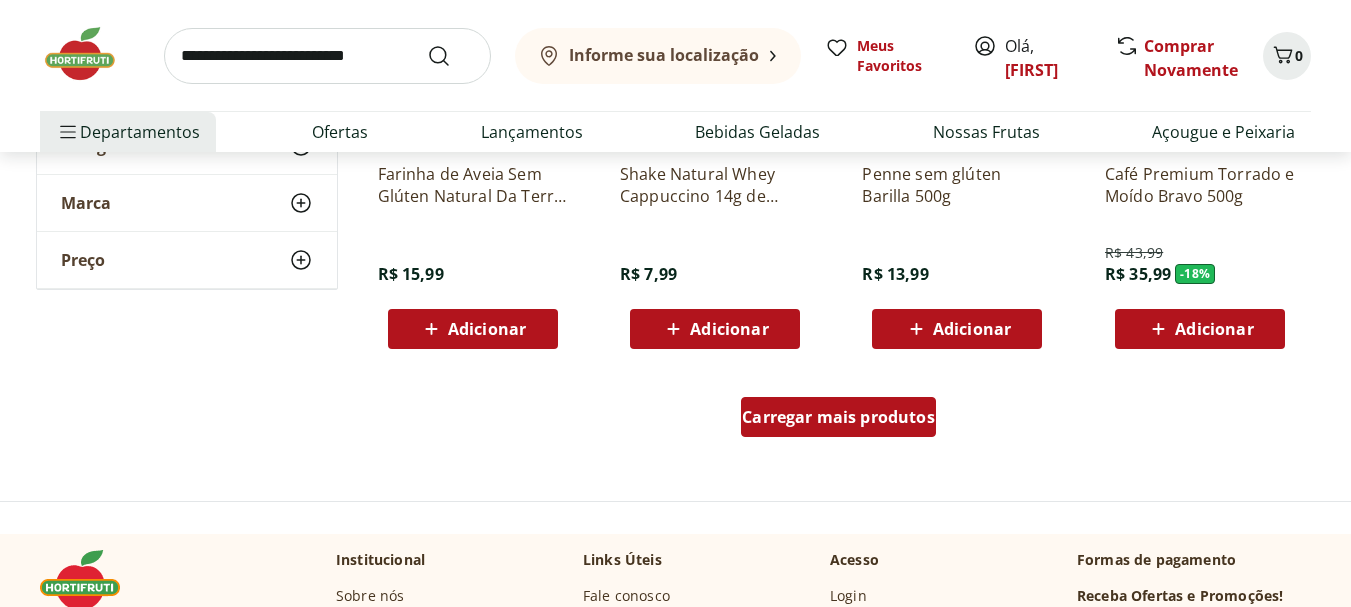 click on "Carregar mais produtos" at bounding box center (838, 417) 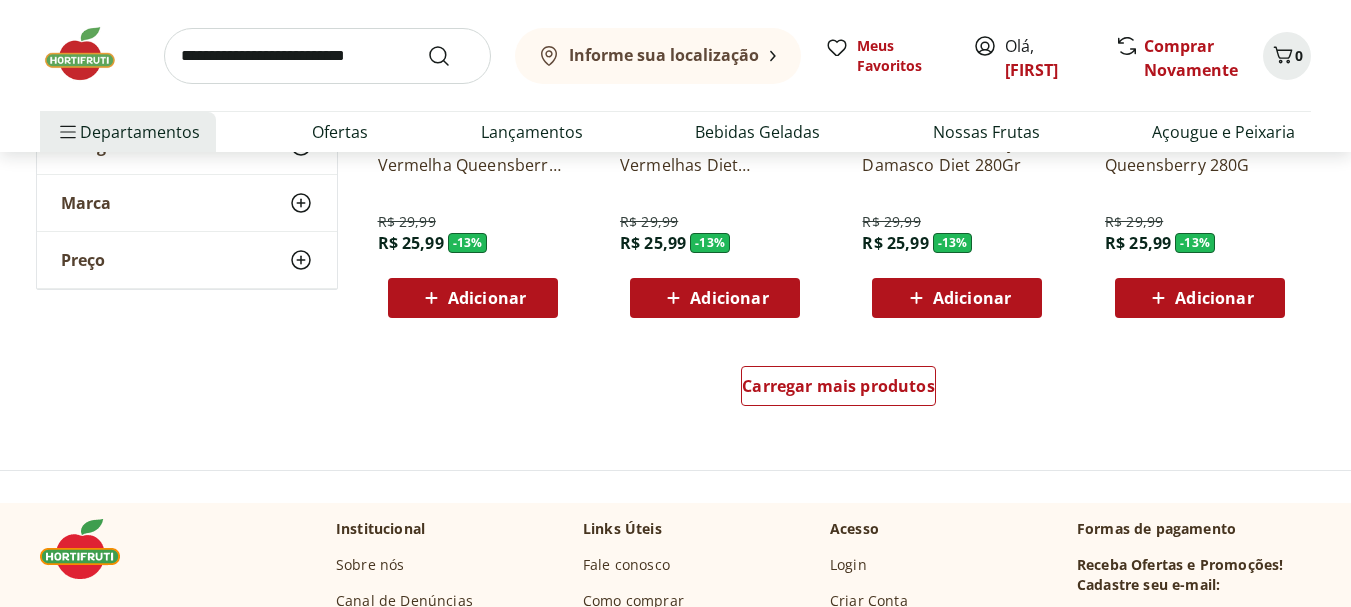 scroll, scrollTop: 2680, scrollLeft: 0, axis: vertical 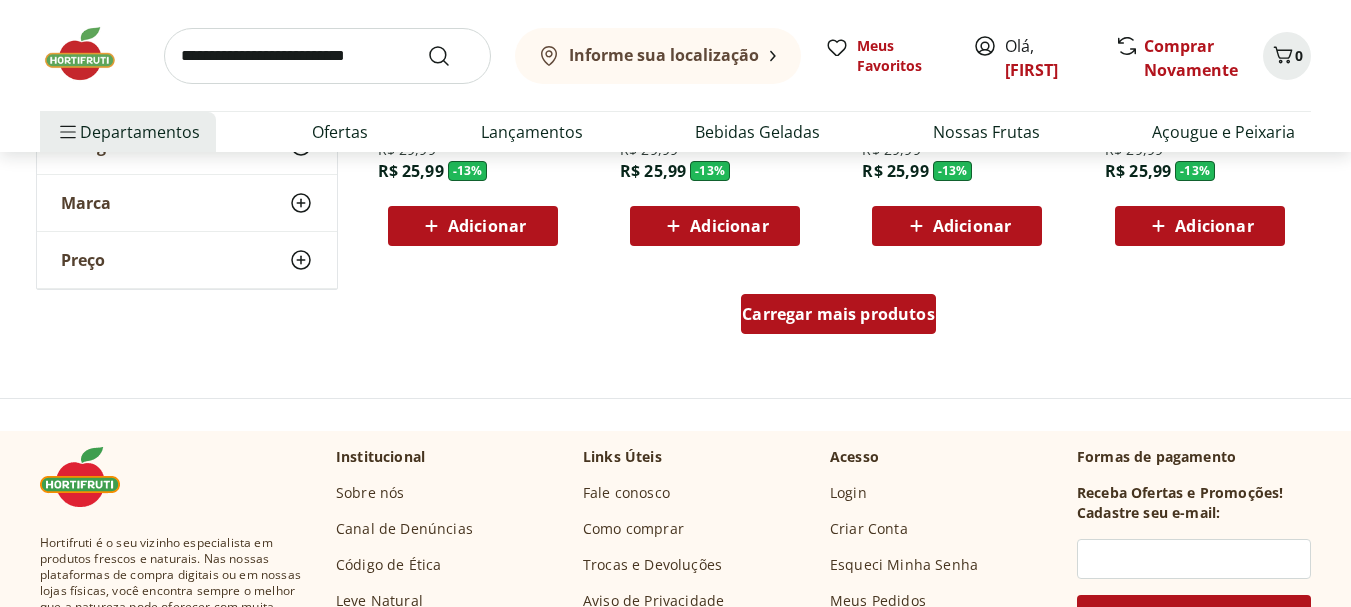 click on "Carregar mais produtos" at bounding box center [838, 314] 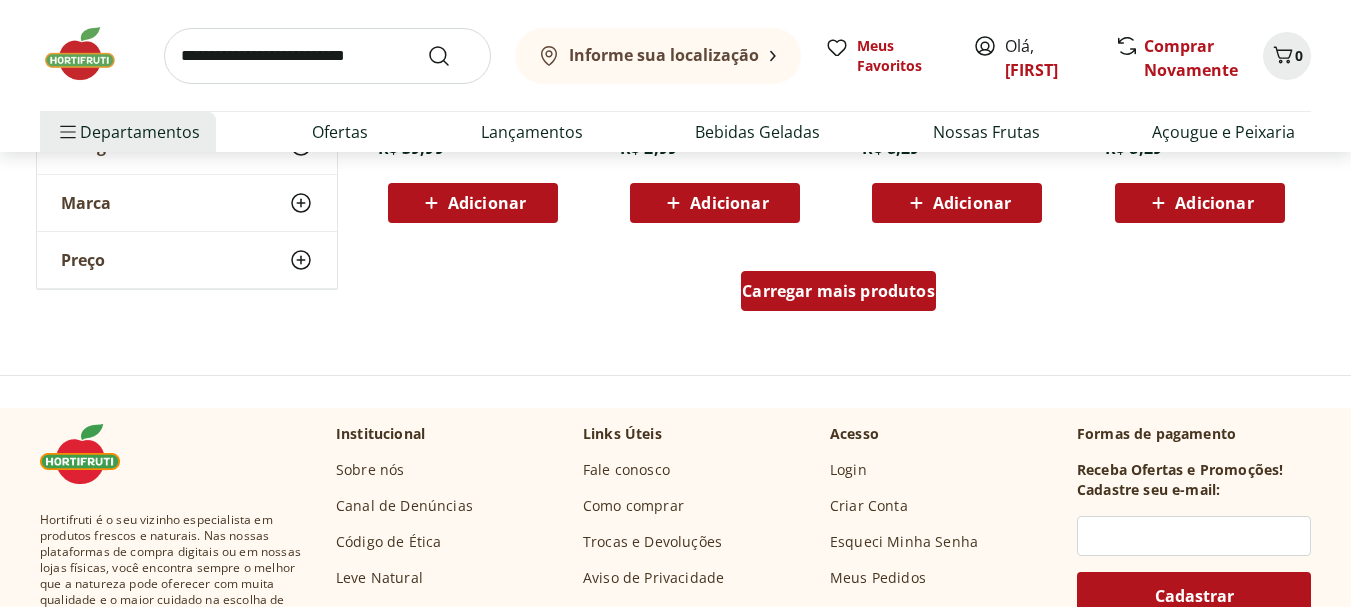 scroll, scrollTop: 4040, scrollLeft: 0, axis: vertical 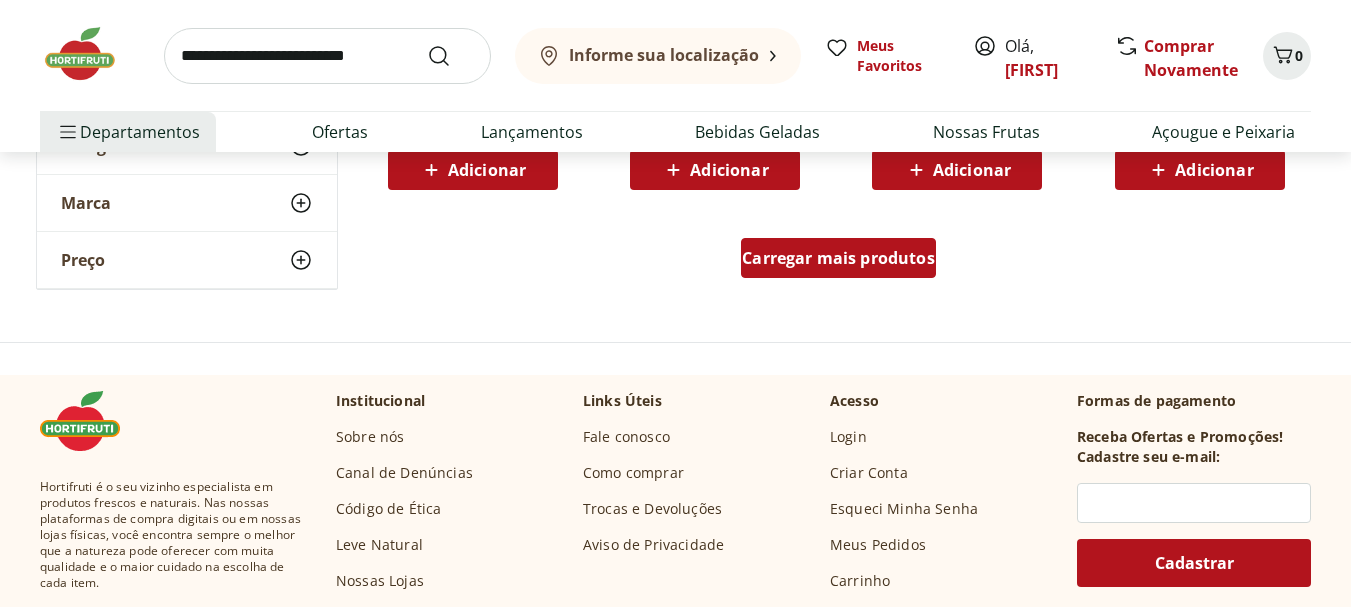 click on "Carregar mais produtos" at bounding box center [838, 258] 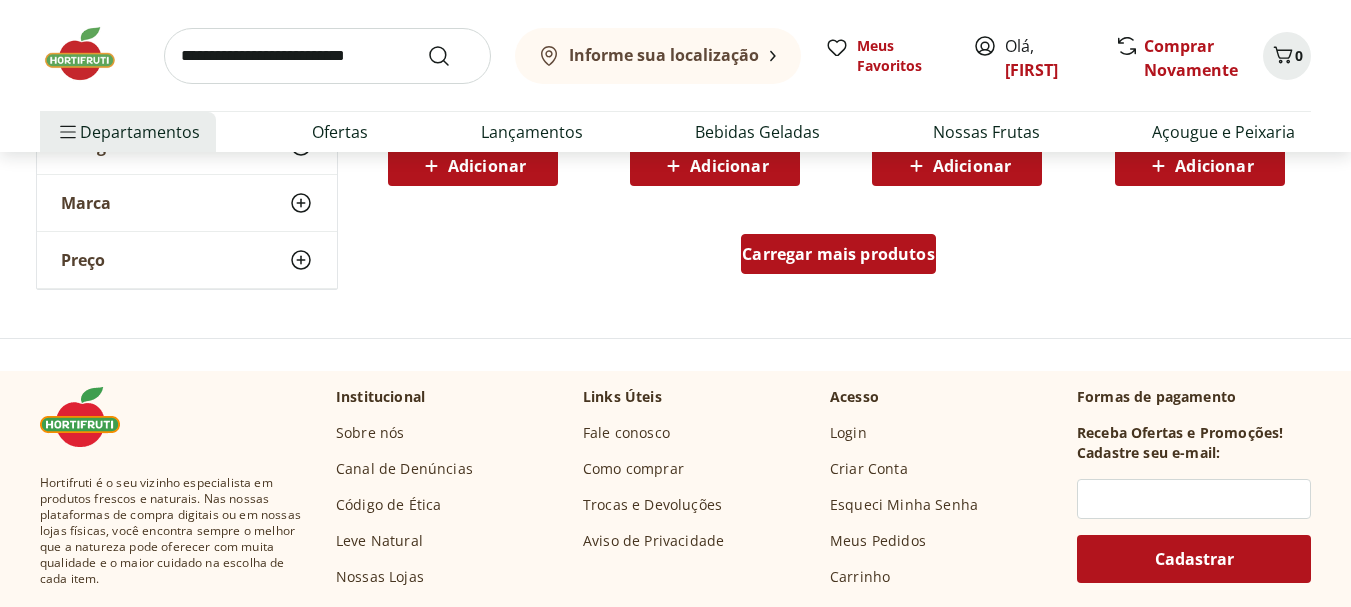 scroll, scrollTop: 5360, scrollLeft: 0, axis: vertical 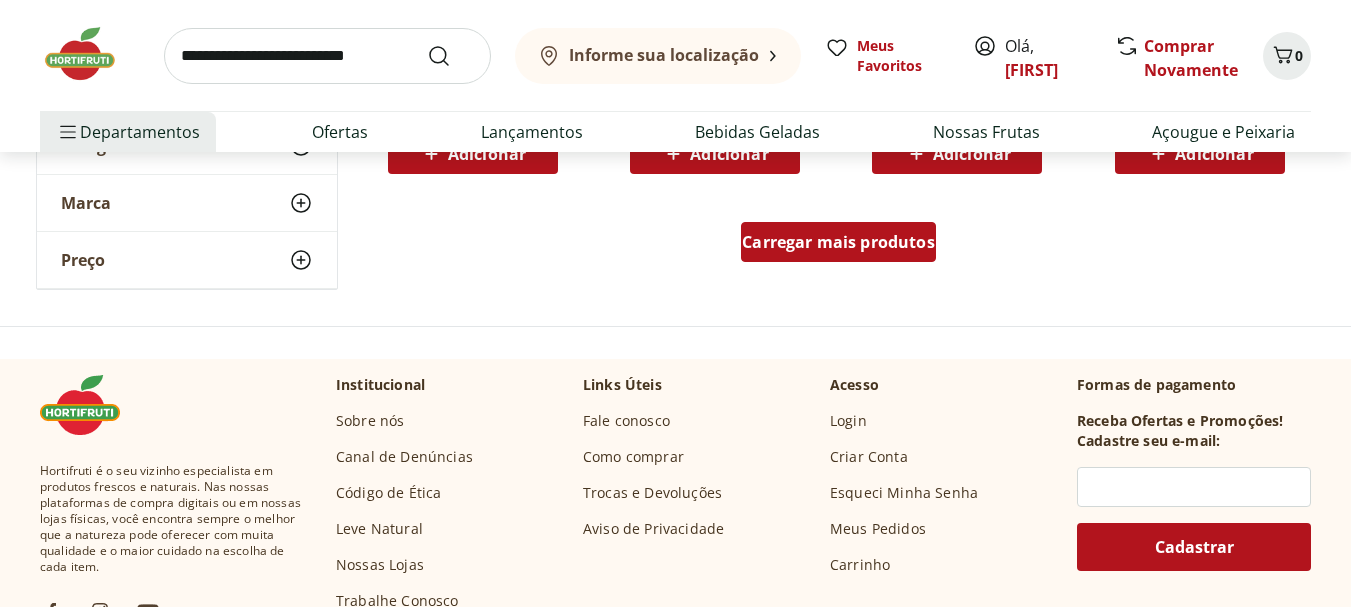 click on "Carregar mais produtos" at bounding box center [838, 242] 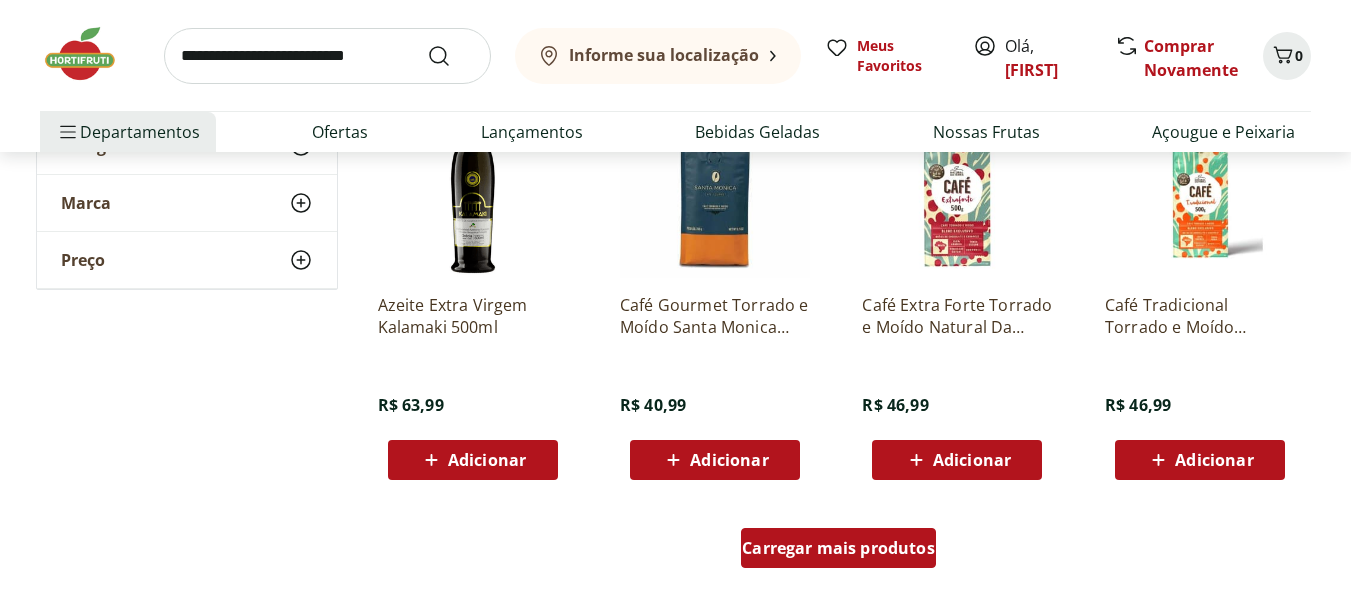 scroll, scrollTop: 6360, scrollLeft: 0, axis: vertical 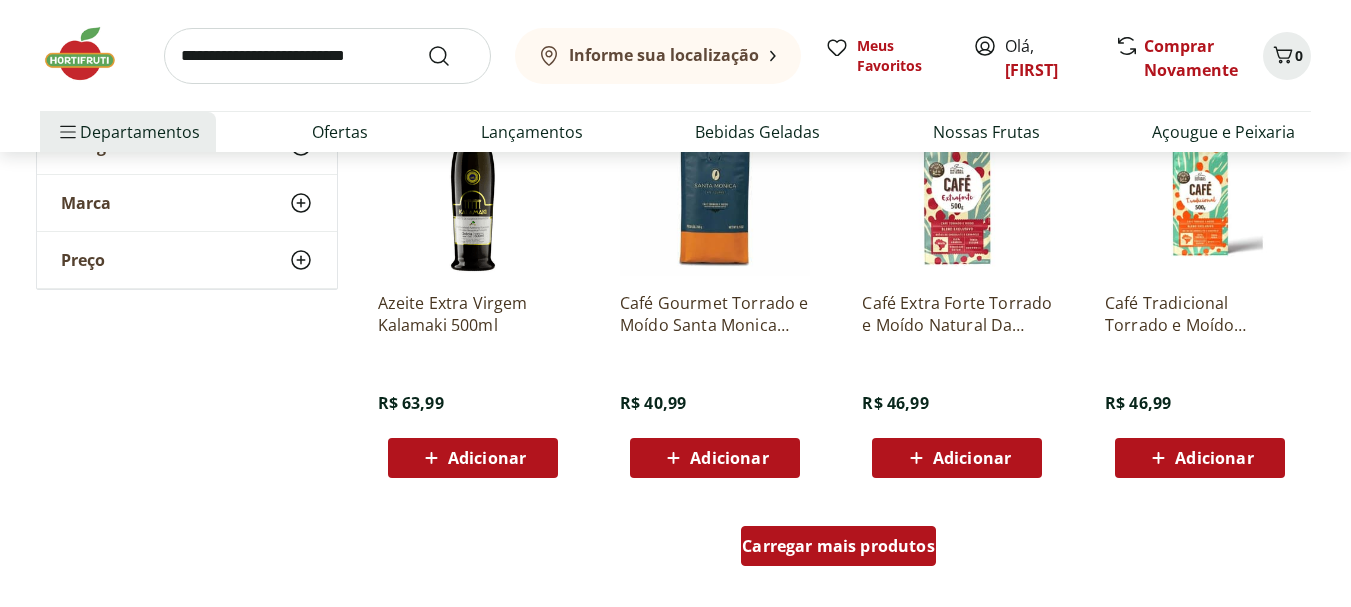 click on "Carregar mais produtos" at bounding box center (838, 546) 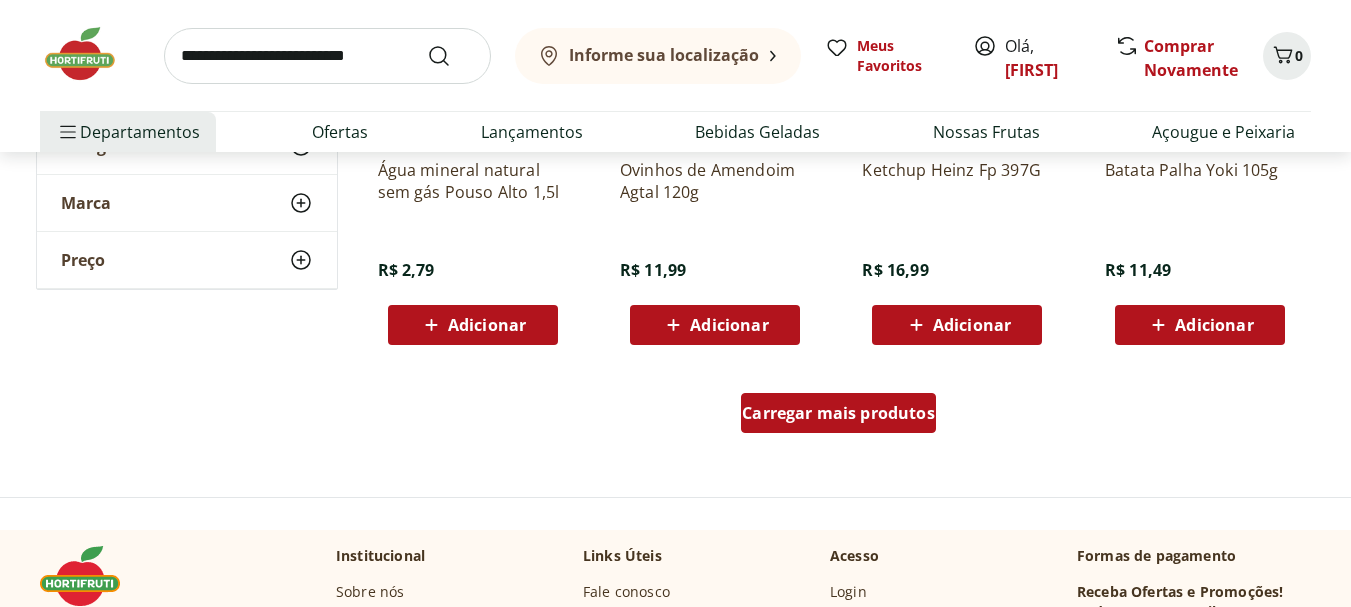 scroll, scrollTop: 7800, scrollLeft: 0, axis: vertical 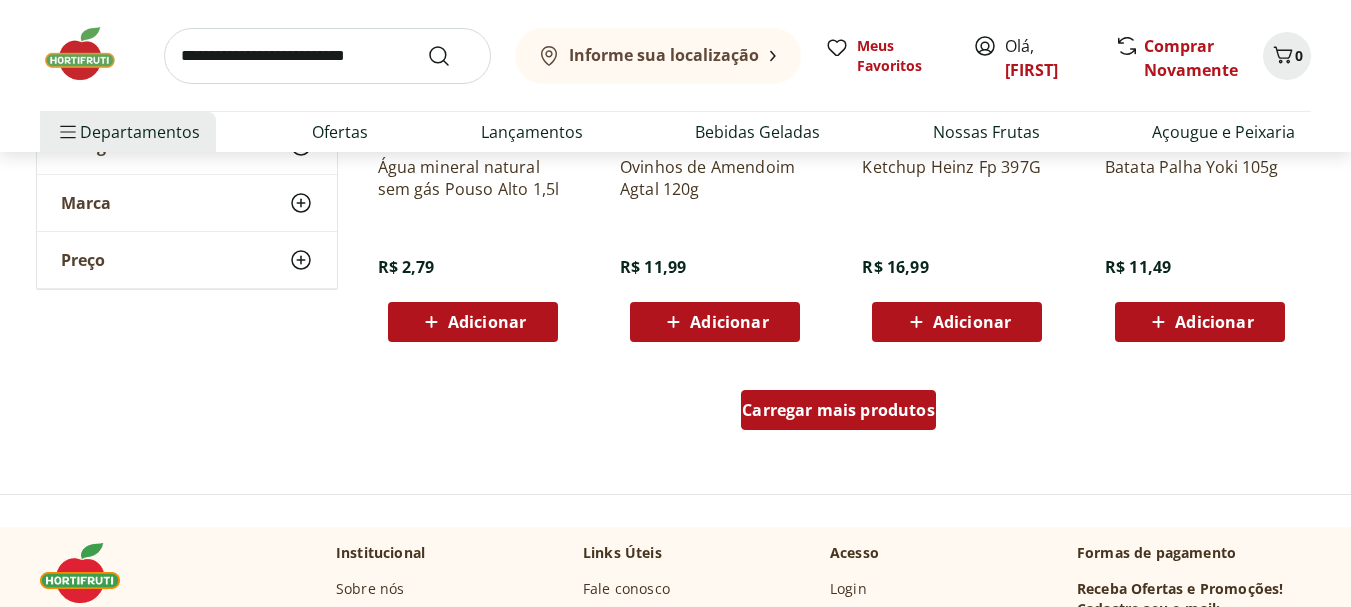 click on "Carregar mais produtos" at bounding box center [838, 410] 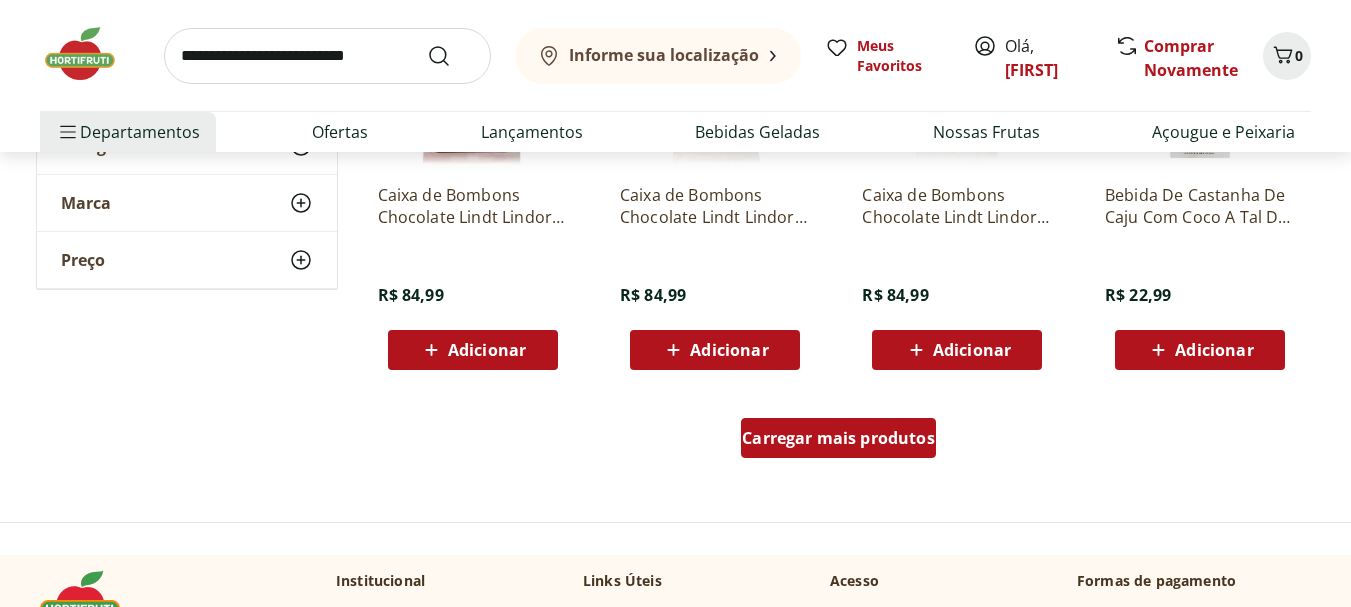 scroll, scrollTop: 9080, scrollLeft: 0, axis: vertical 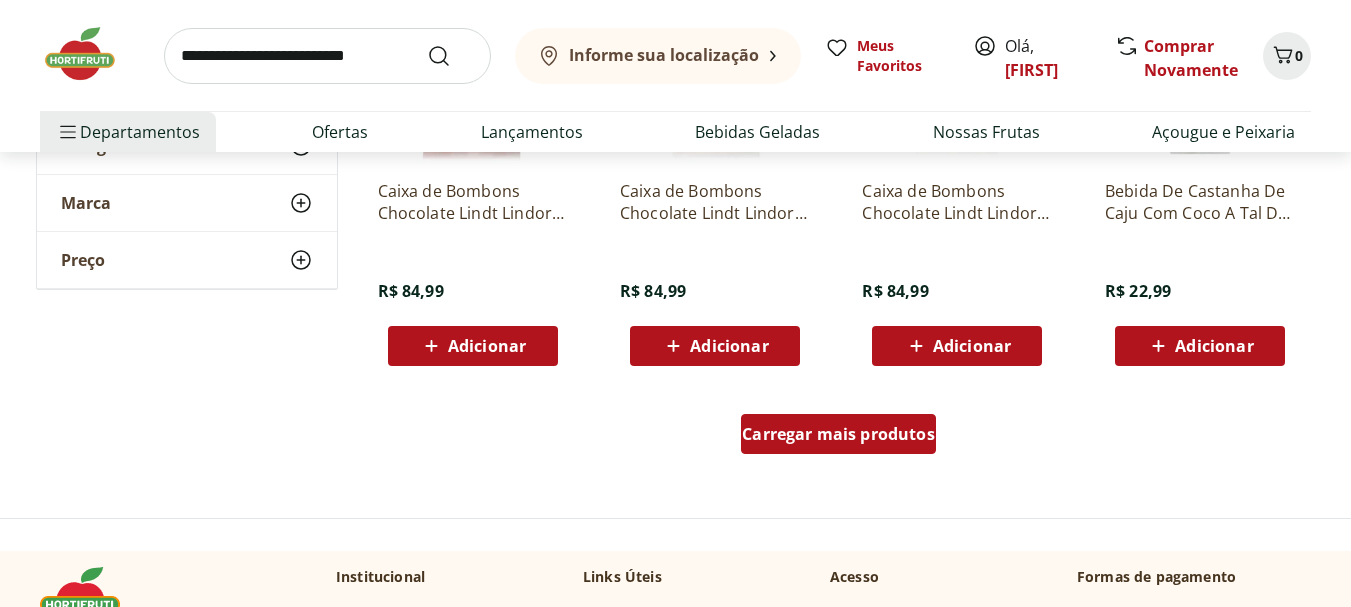 click on "Carregar mais produtos" at bounding box center [838, 434] 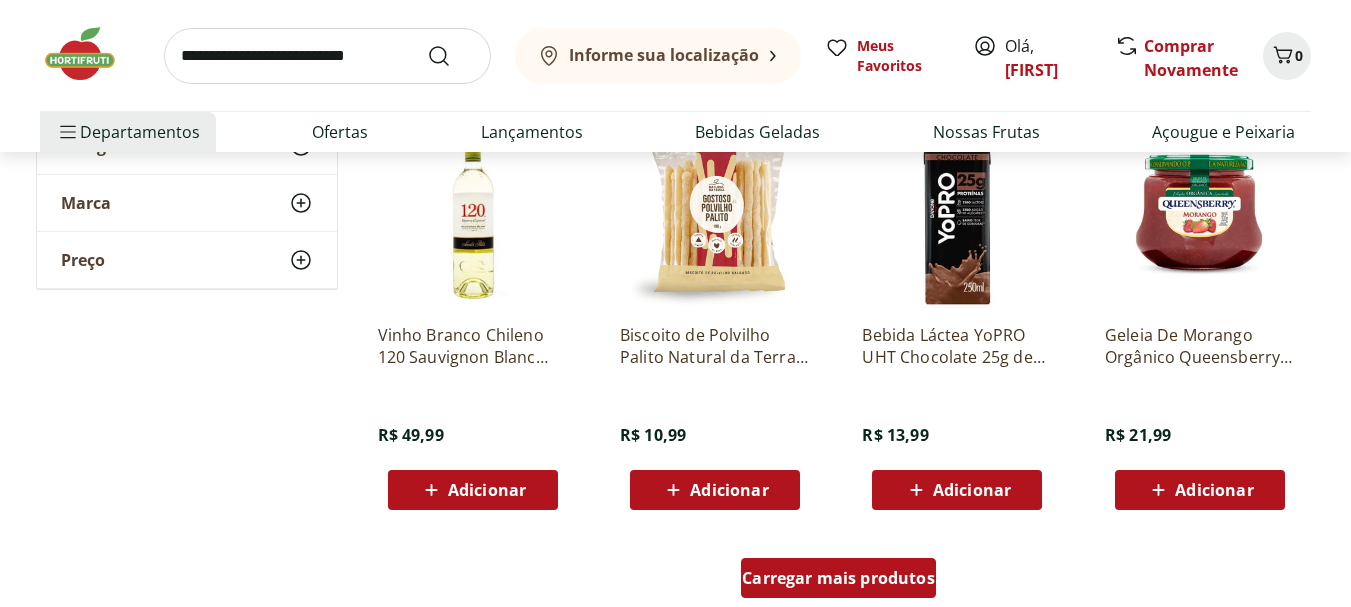 scroll, scrollTop: 10280, scrollLeft: 0, axis: vertical 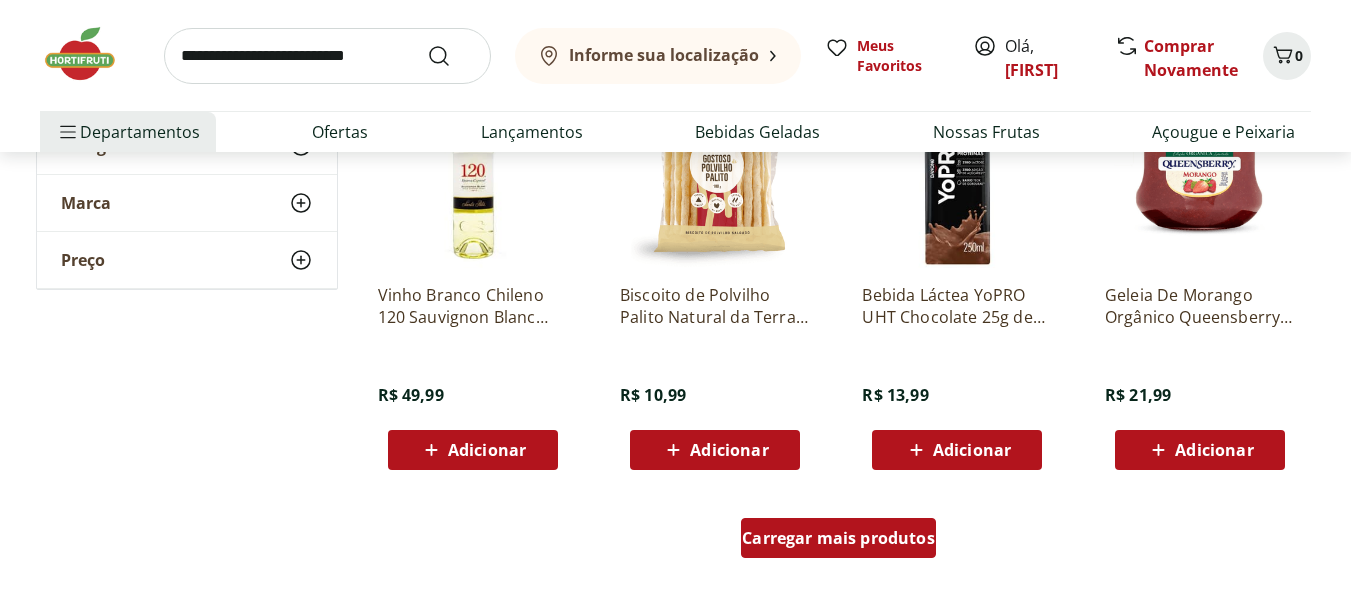 click on "Carregar mais produtos" at bounding box center (838, 538) 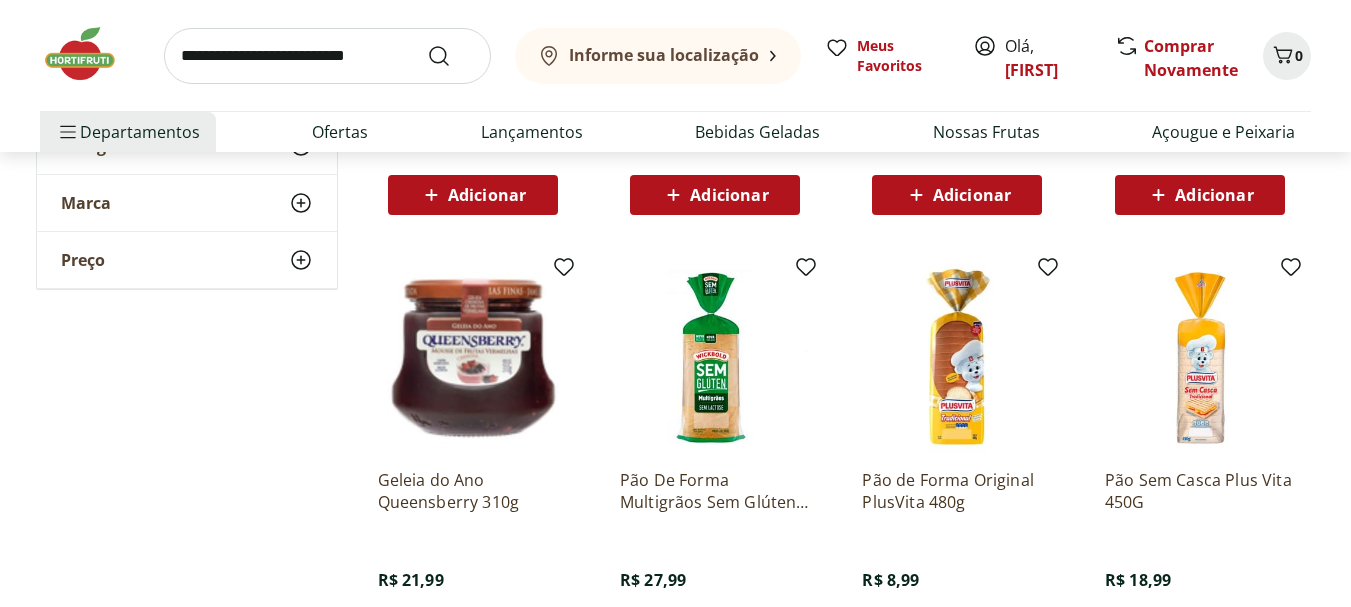 scroll, scrollTop: 10960, scrollLeft: 0, axis: vertical 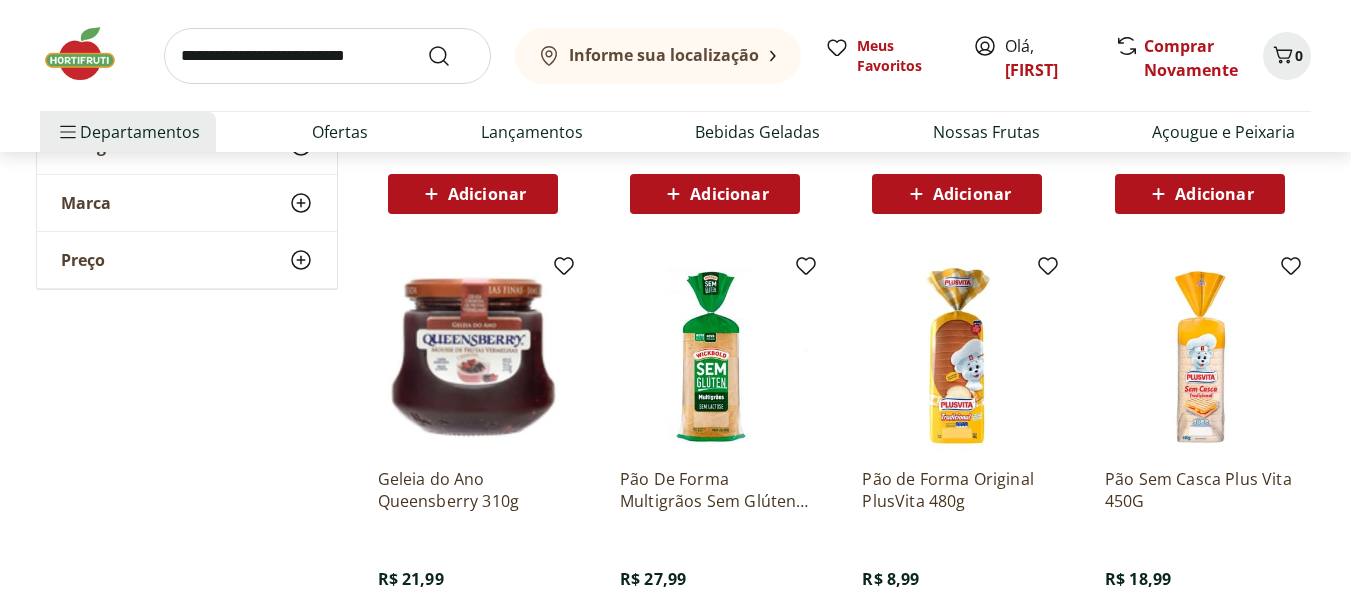 click at bounding box center (473, 357) 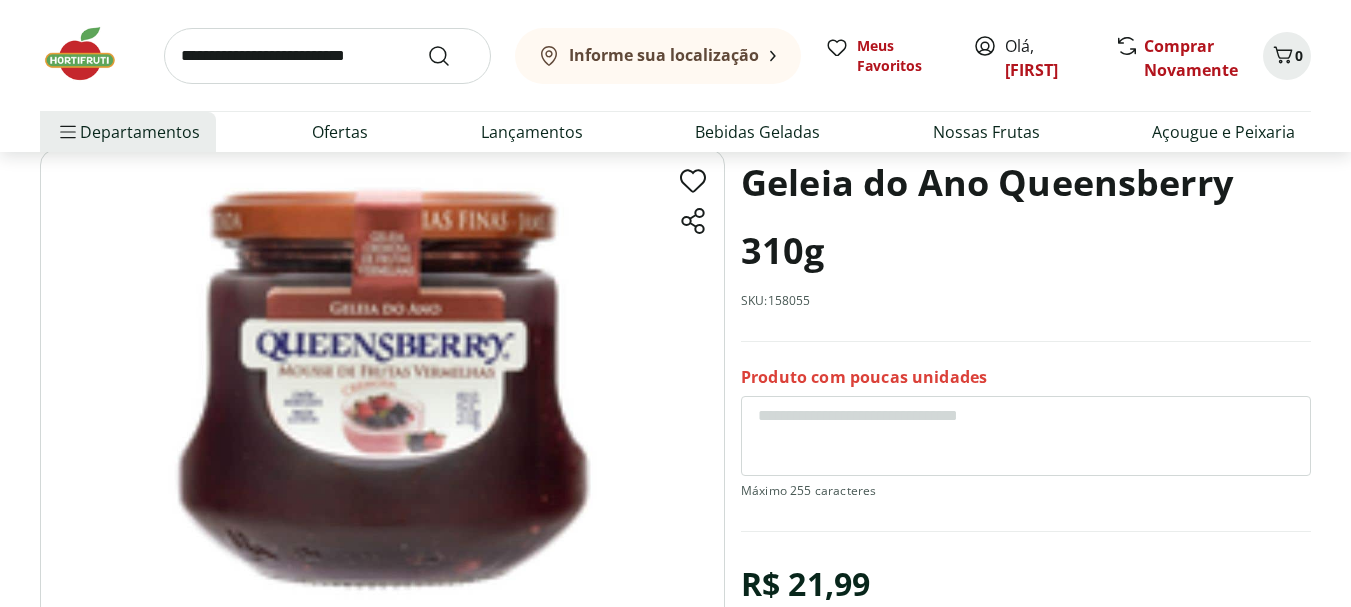 scroll, scrollTop: 0, scrollLeft: 0, axis: both 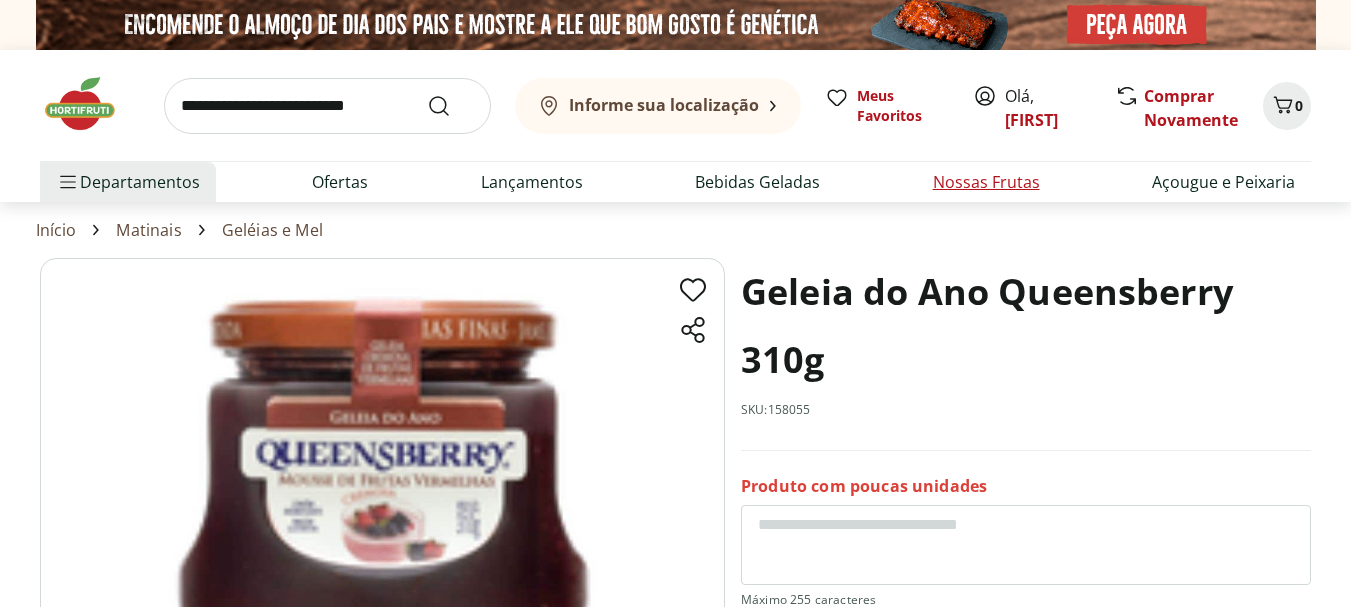click on "Nossas Frutas" at bounding box center (986, 182) 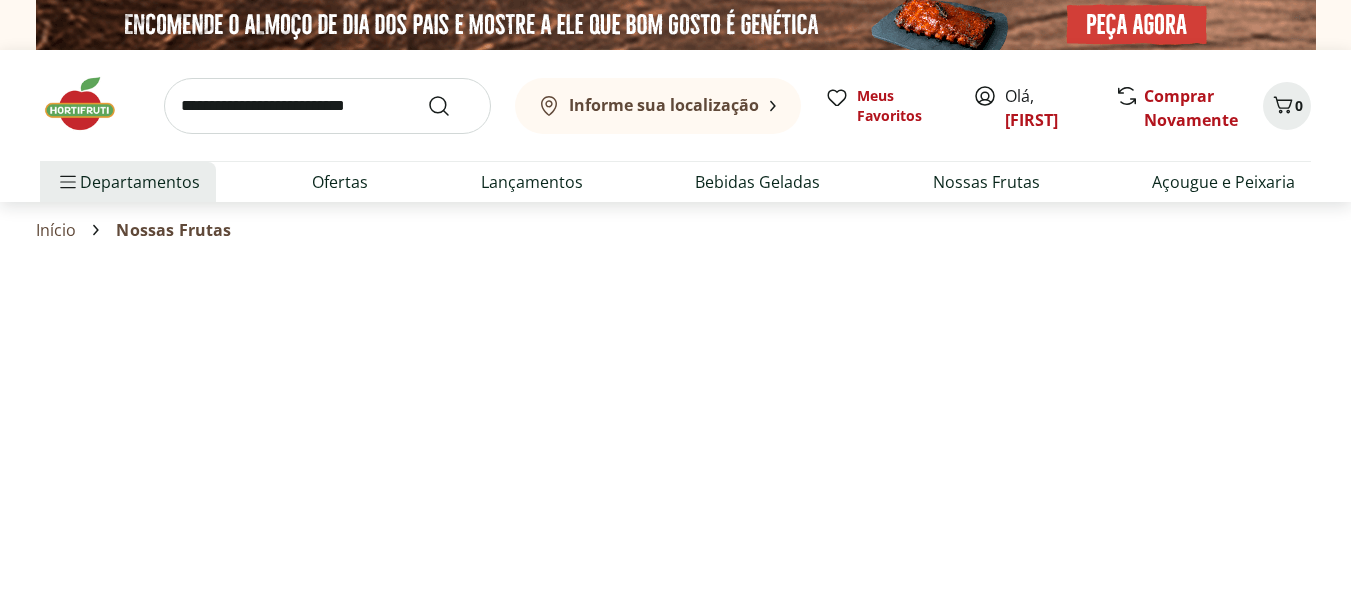 select on "**********" 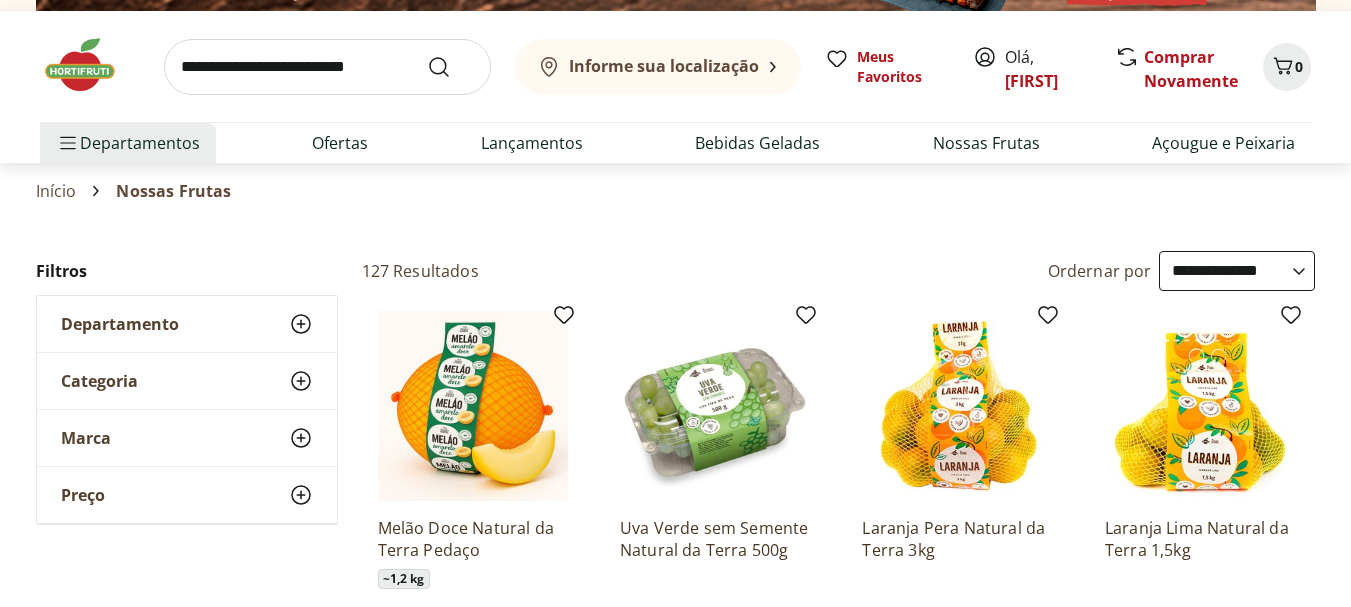 scroll, scrollTop: 0, scrollLeft: 0, axis: both 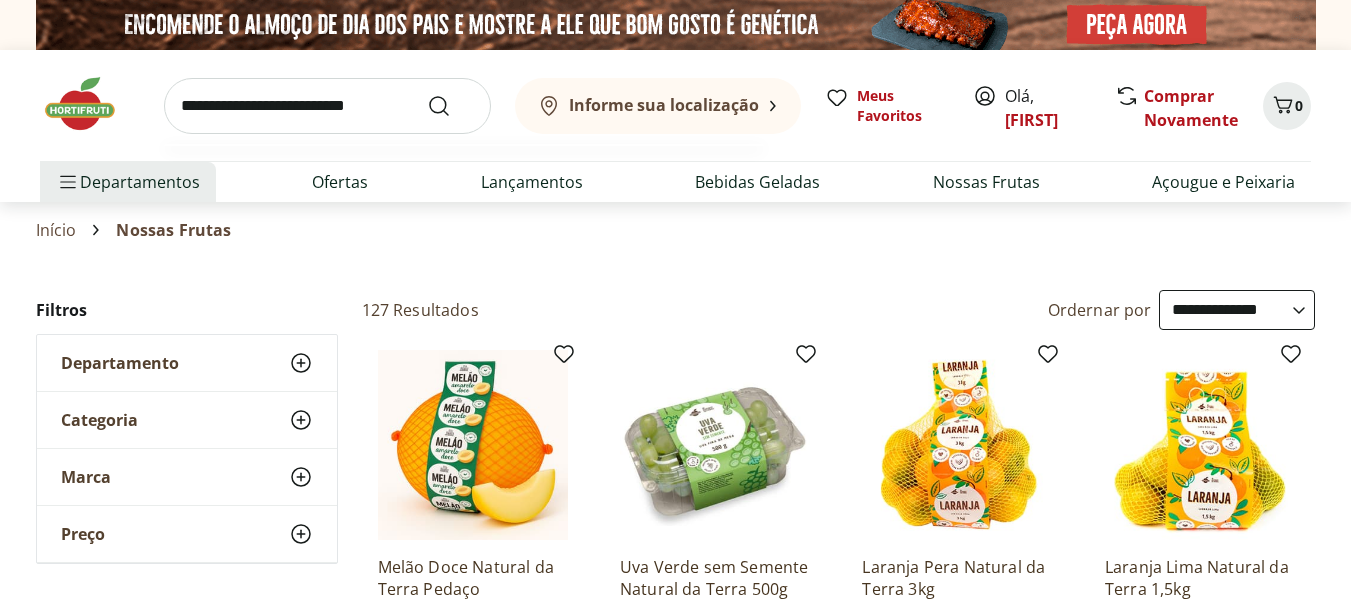 click at bounding box center [327, 106] 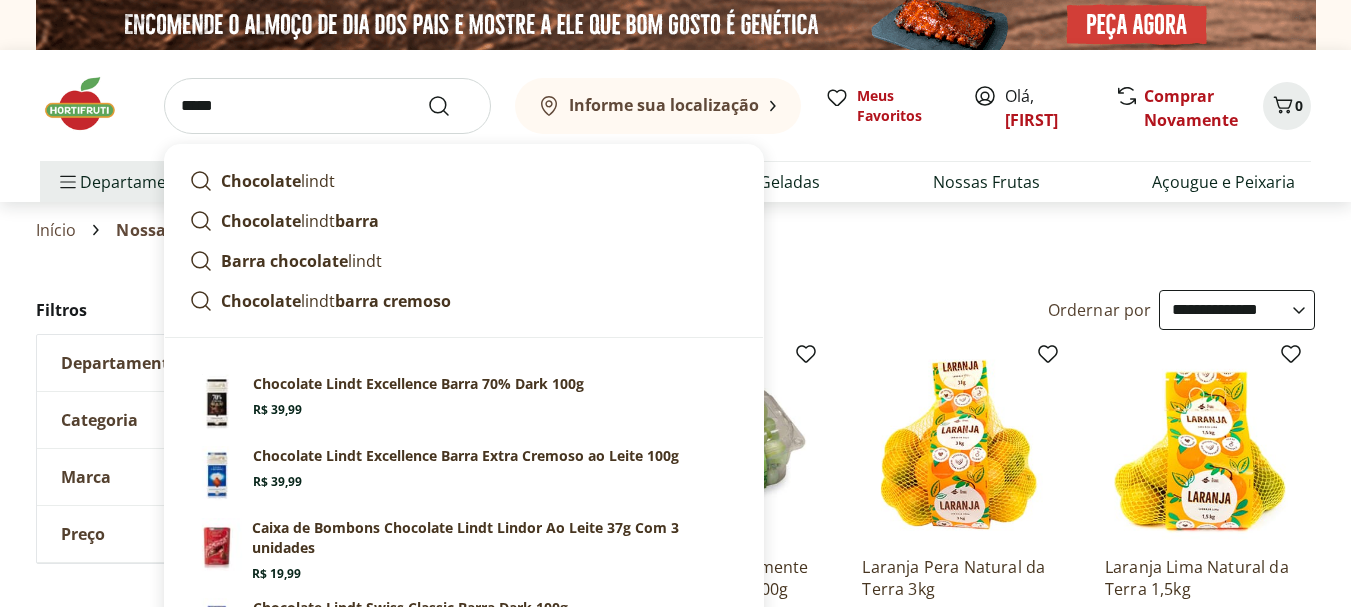type on "*****" 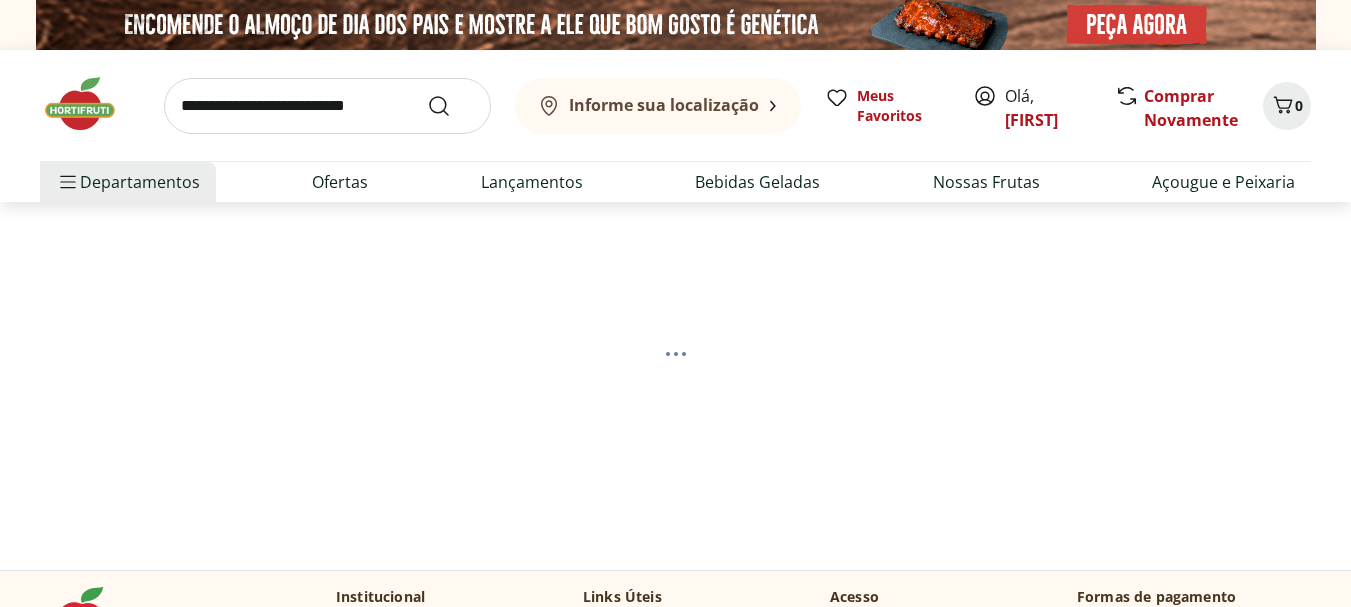 select on "**********" 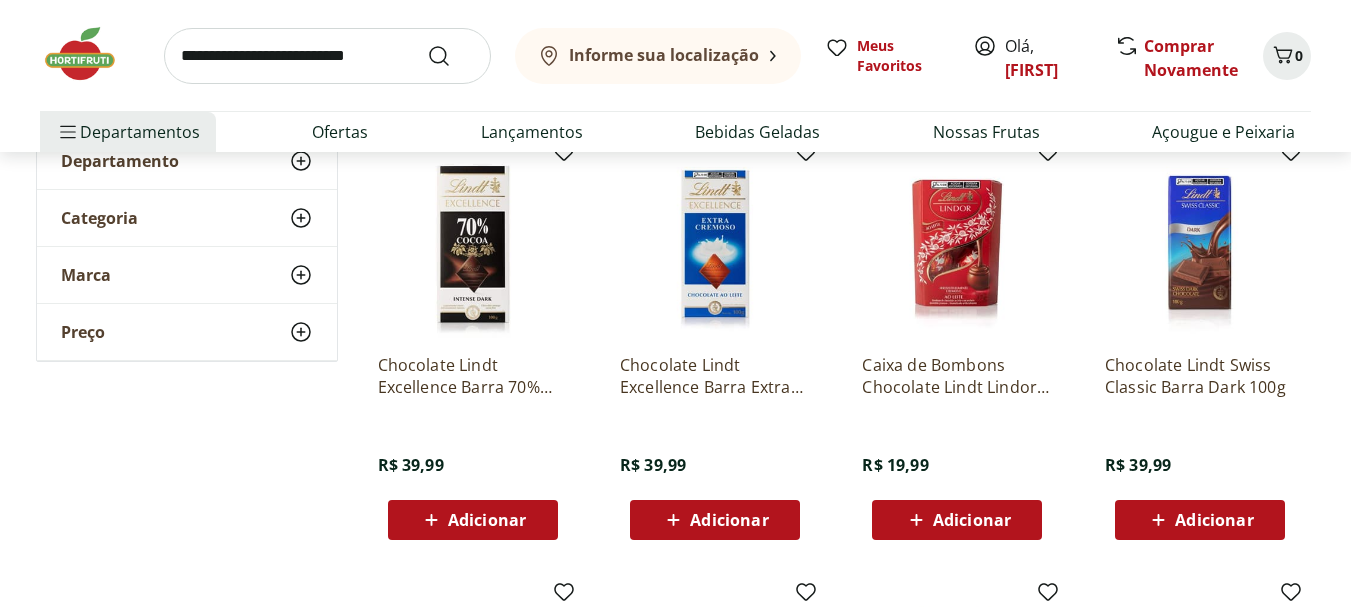 scroll, scrollTop: 280, scrollLeft: 0, axis: vertical 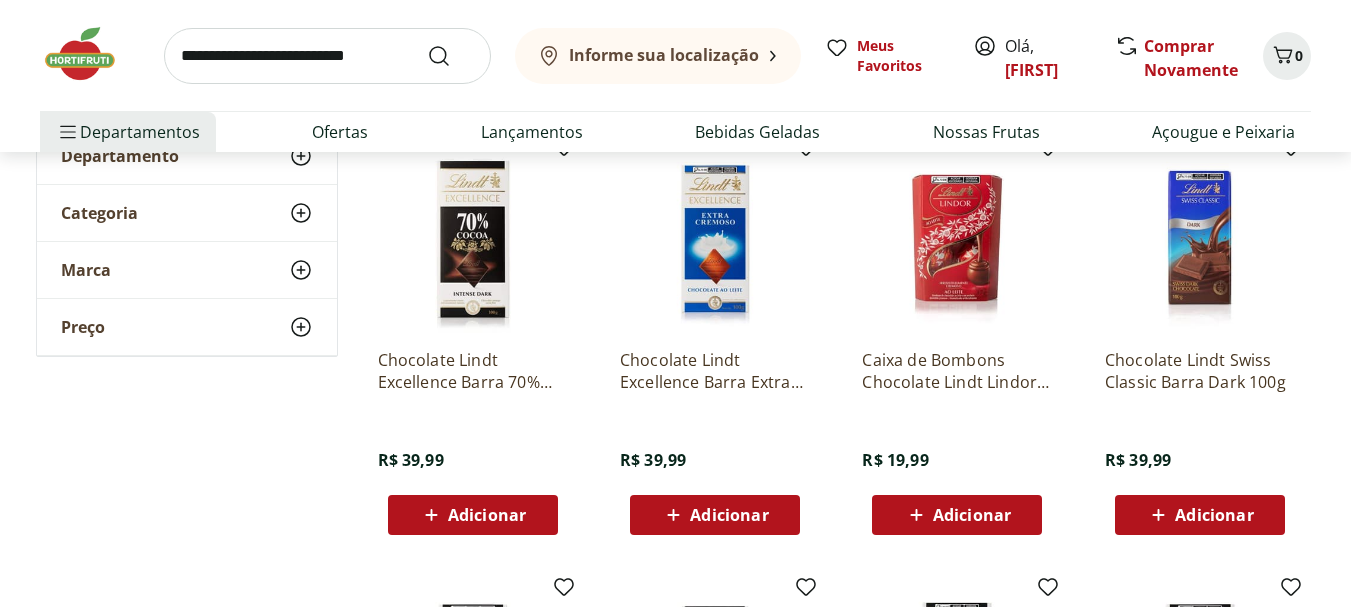 click at bounding box center [715, 238] 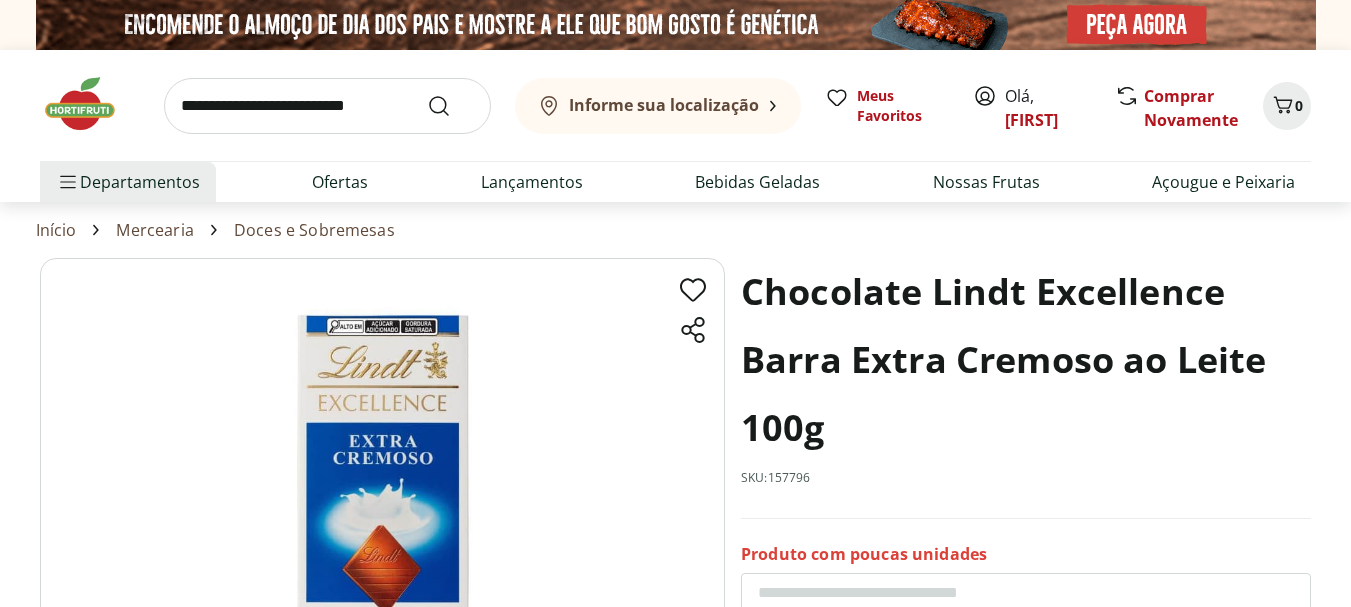 scroll, scrollTop: 280, scrollLeft: 0, axis: vertical 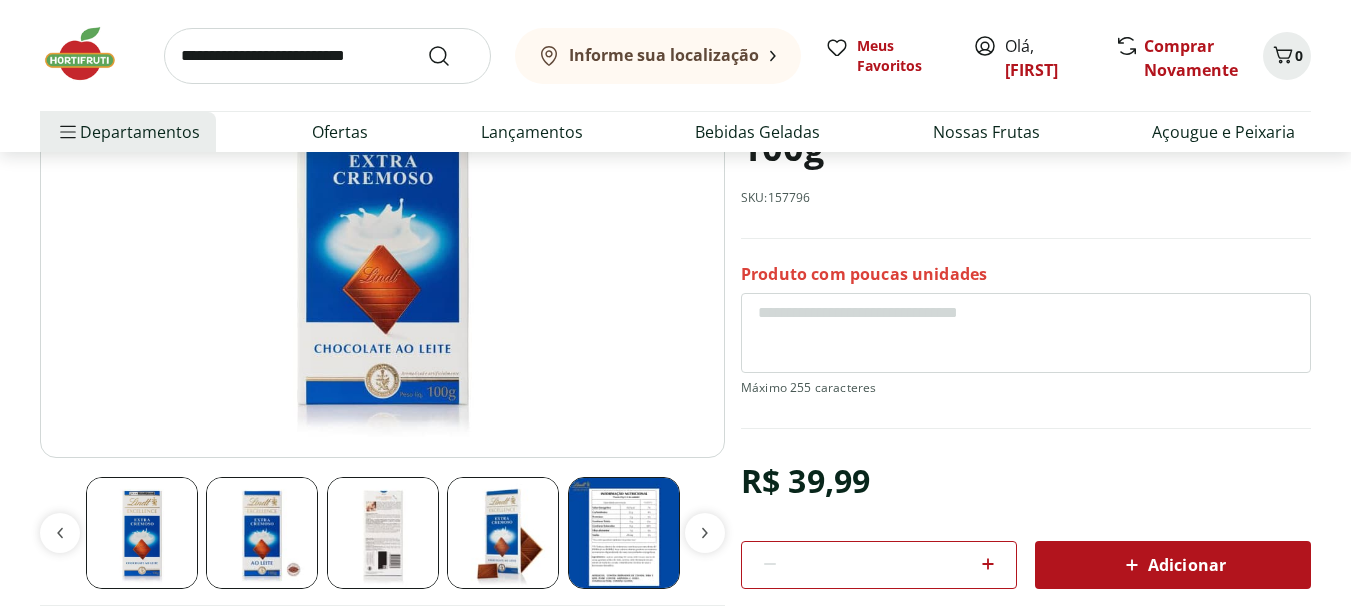 select on "**********" 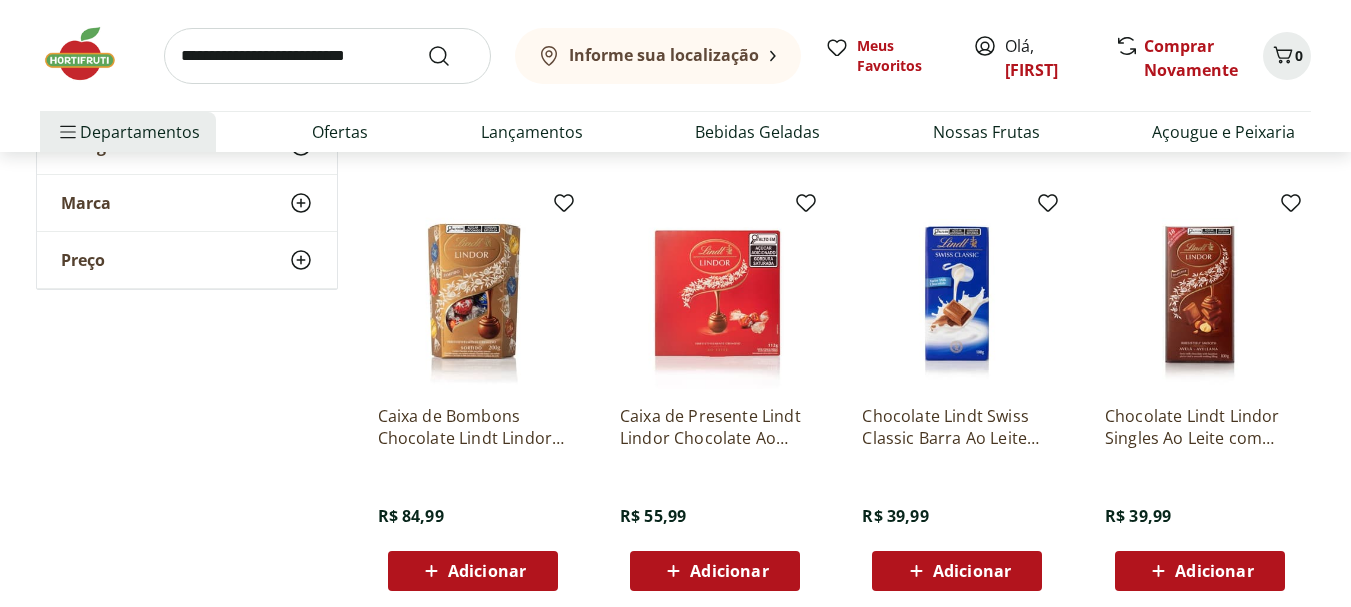 scroll, scrollTop: 1120, scrollLeft: 0, axis: vertical 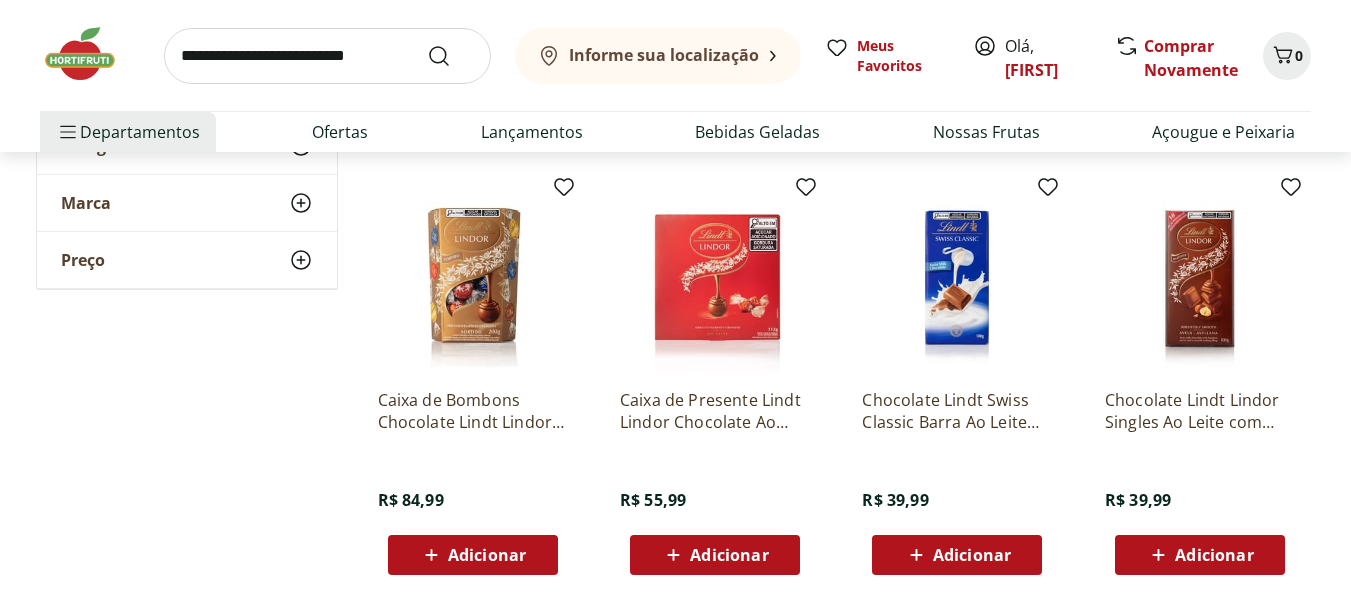 click at bounding box center (957, 278) 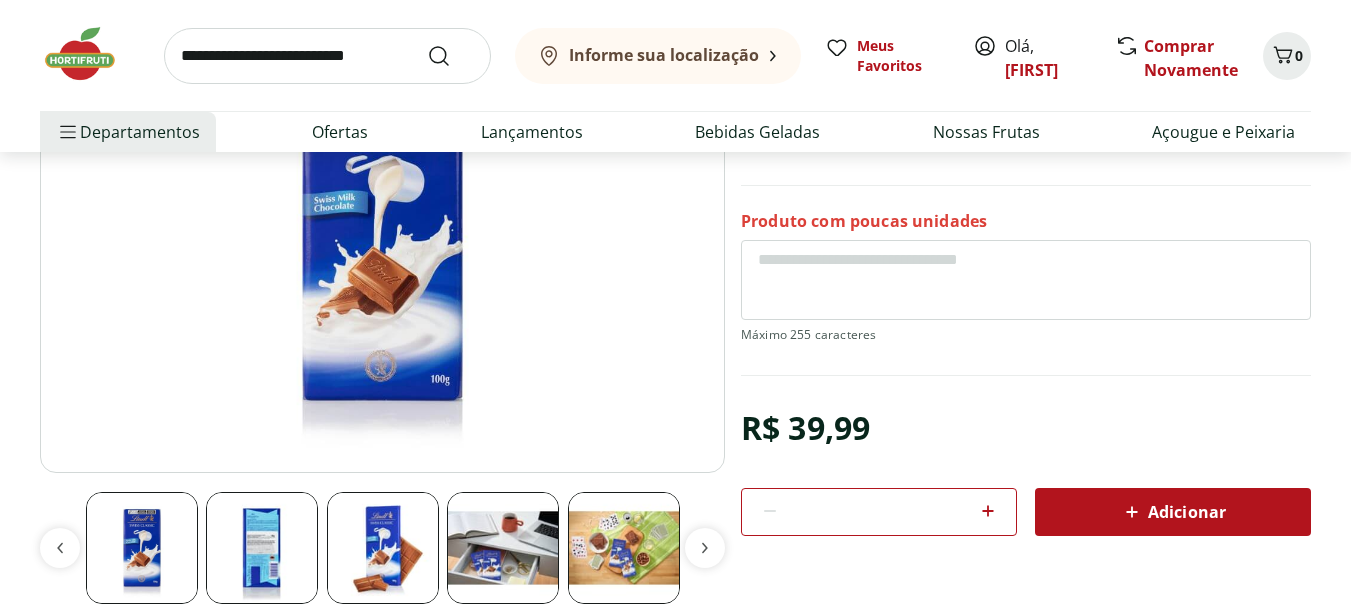 scroll, scrollTop: 360, scrollLeft: 0, axis: vertical 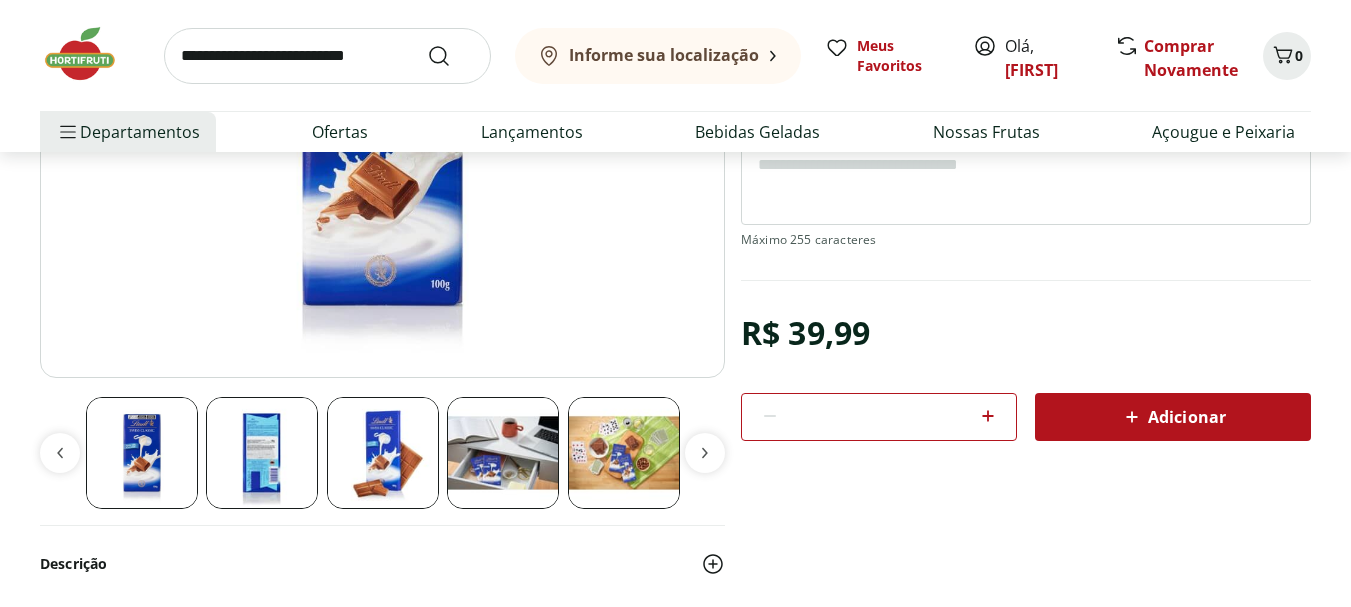 click at bounding box center (382, 453) 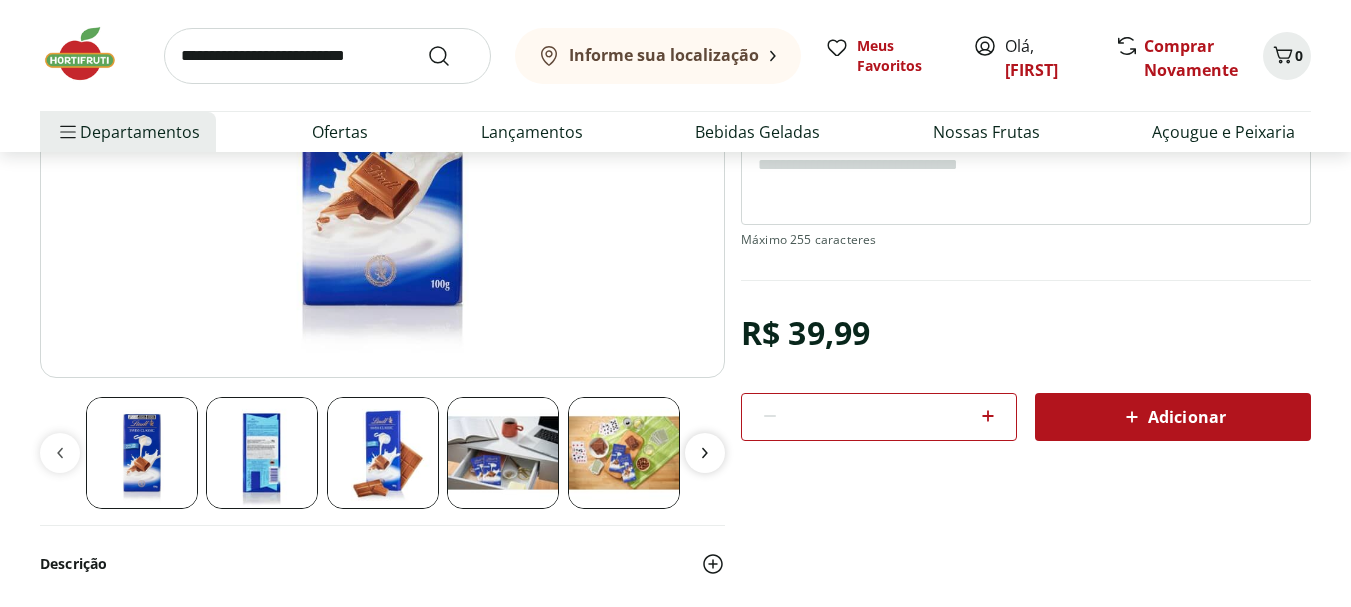 click 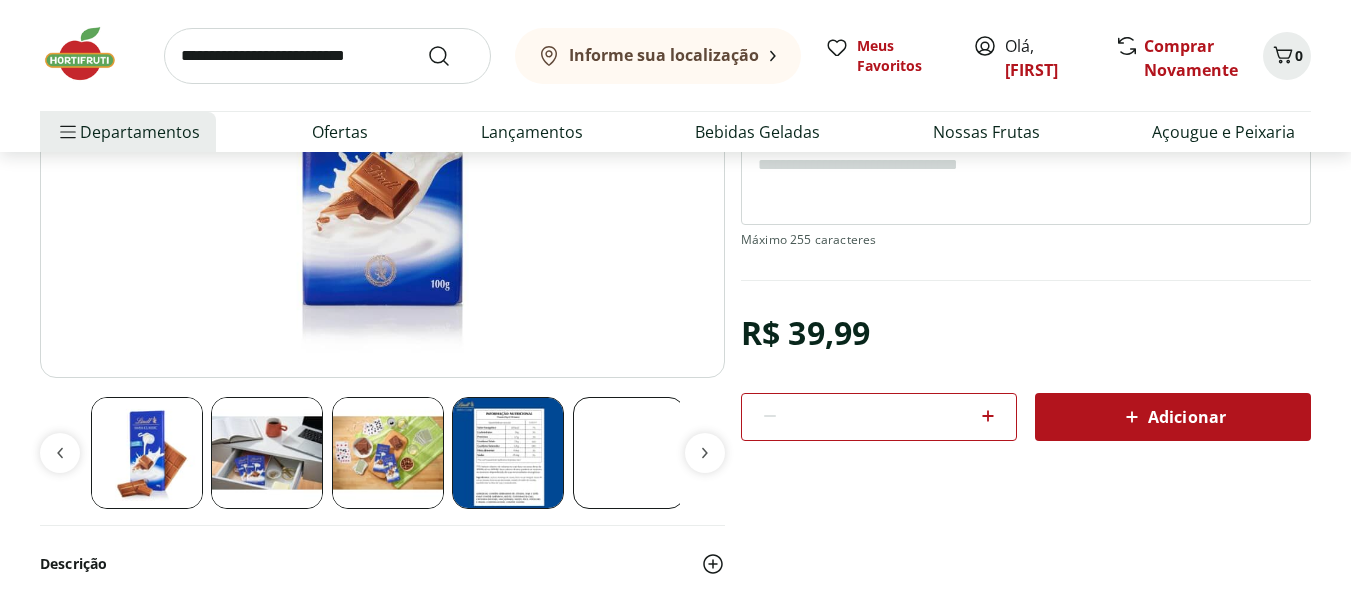 scroll, scrollTop: 0, scrollLeft: 241, axis: horizontal 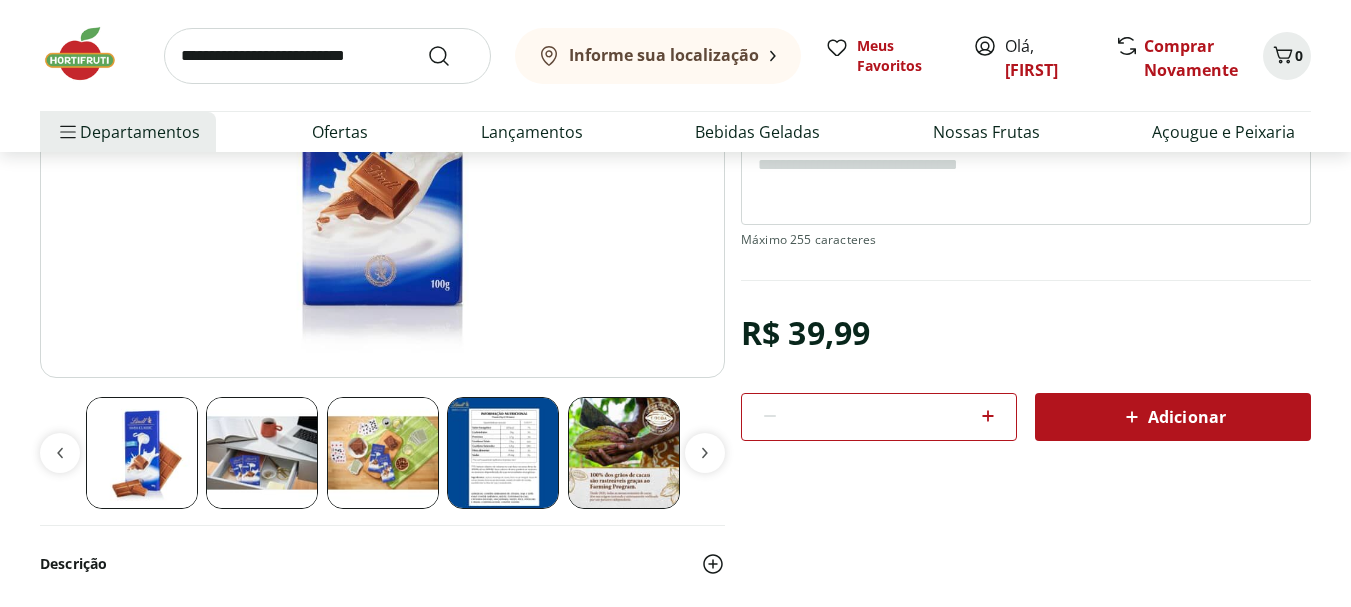 click at bounding box center [382, 453] 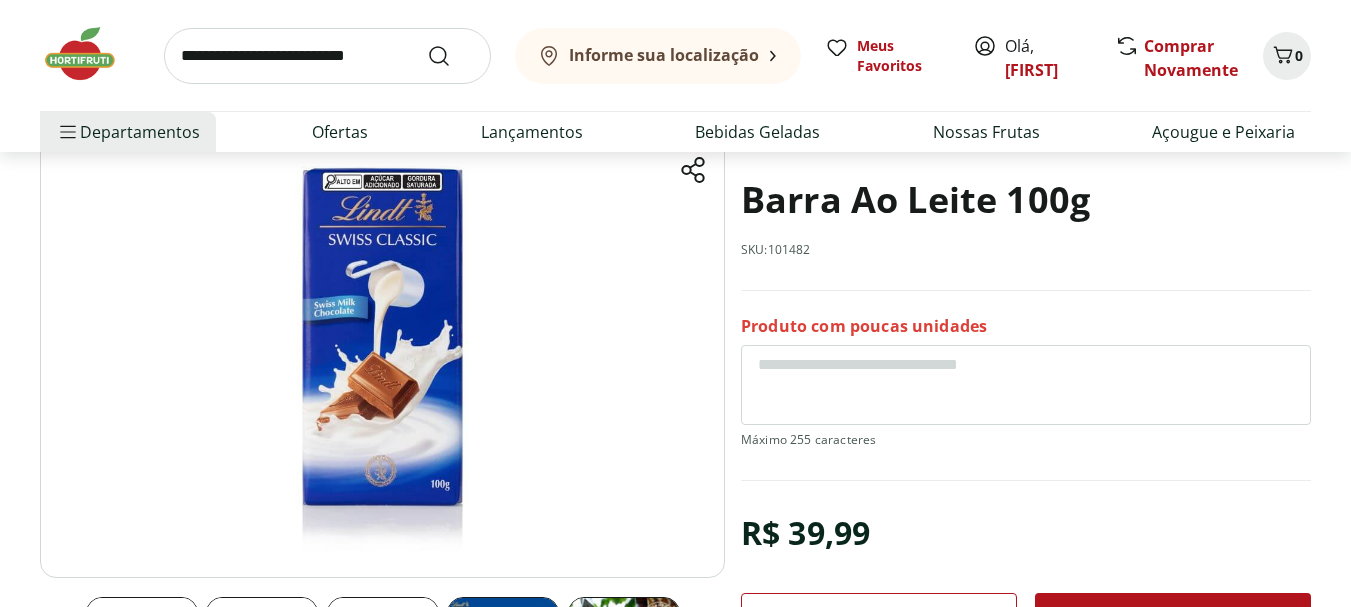 scroll, scrollTop: 360, scrollLeft: 0, axis: vertical 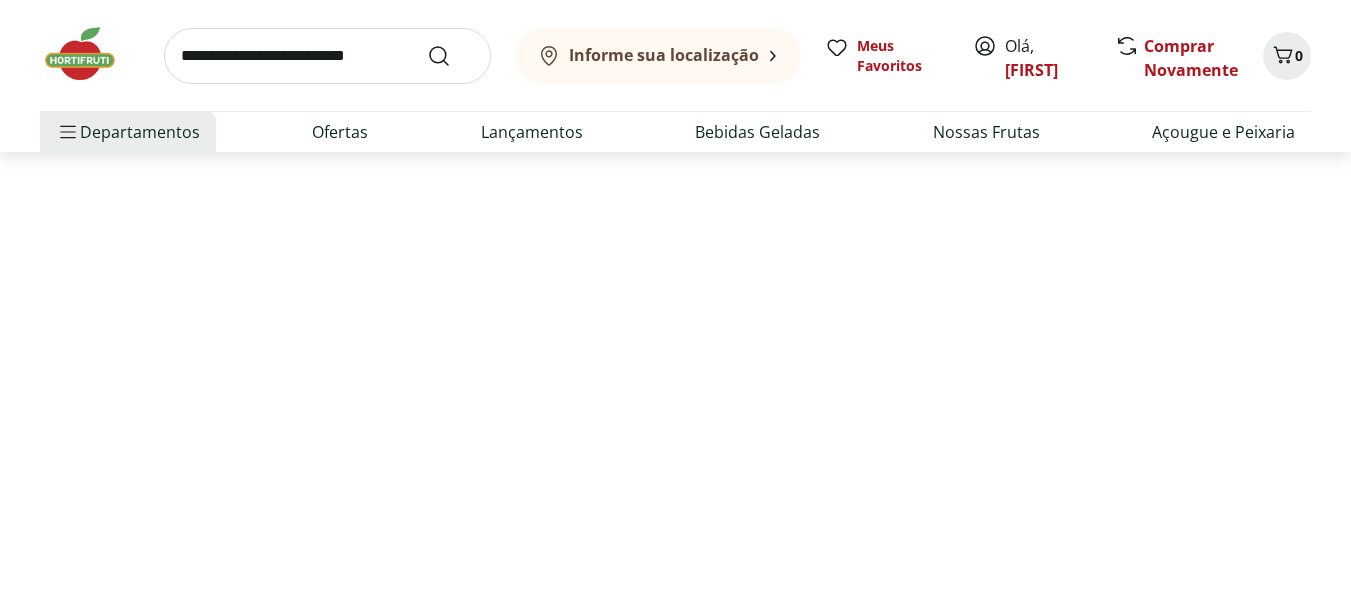 select on "**********" 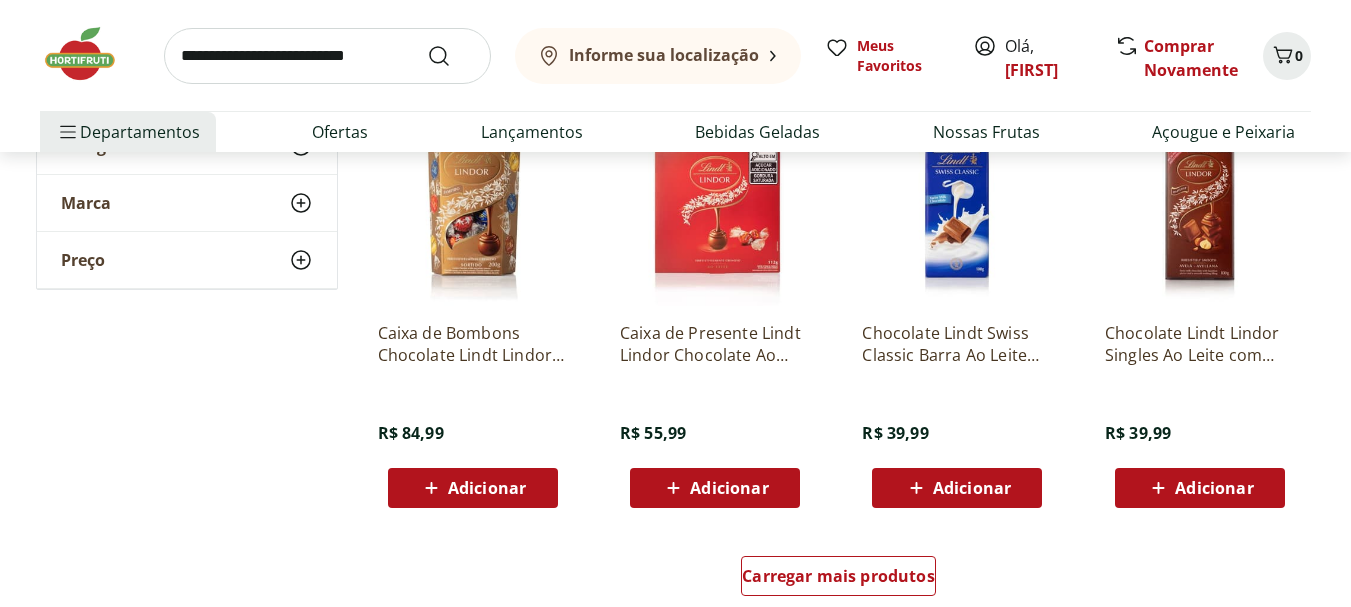 scroll, scrollTop: 0, scrollLeft: 0, axis: both 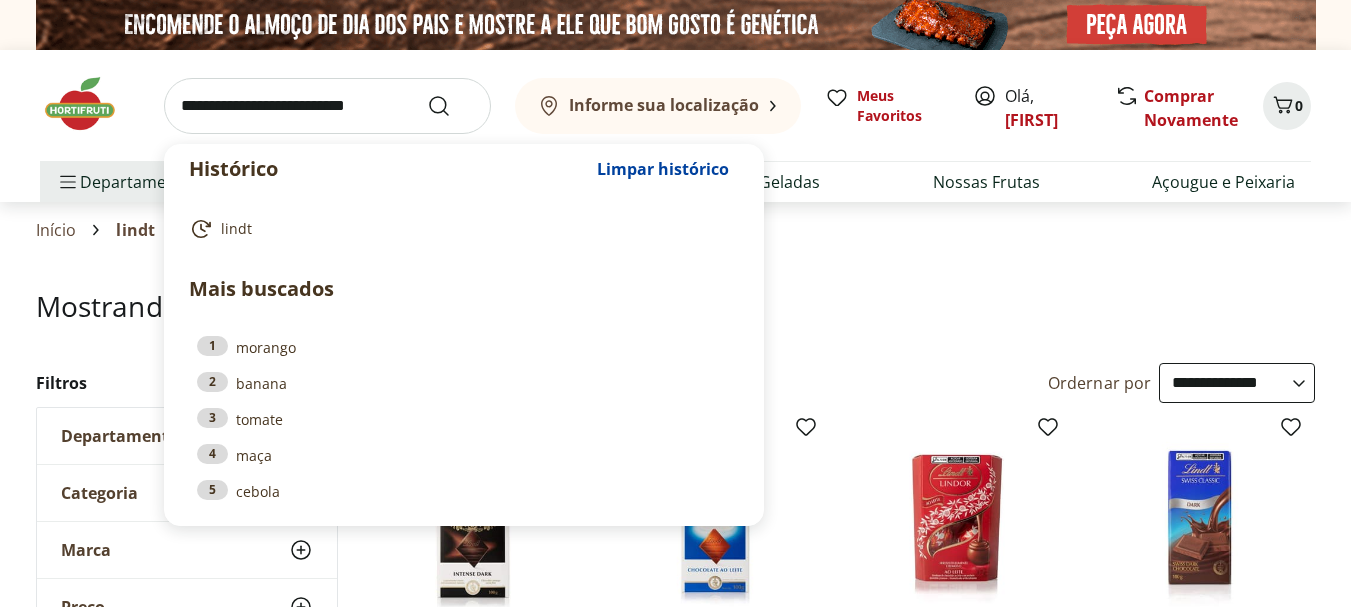 click at bounding box center [327, 106] 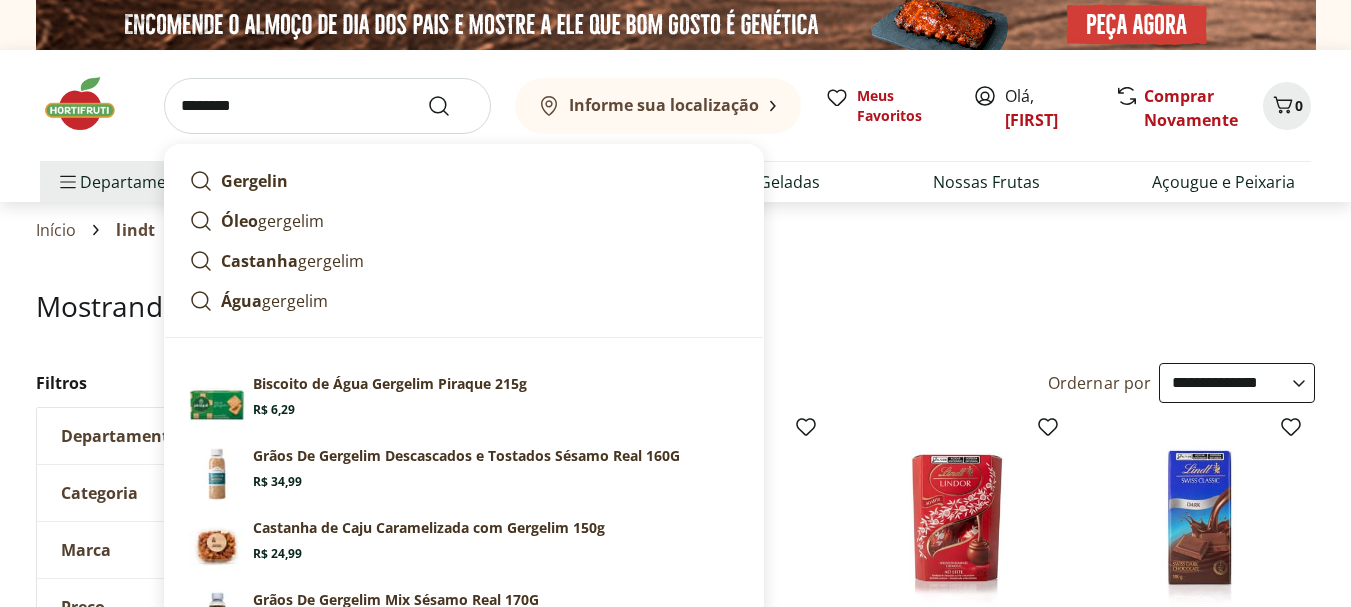 type on "********" 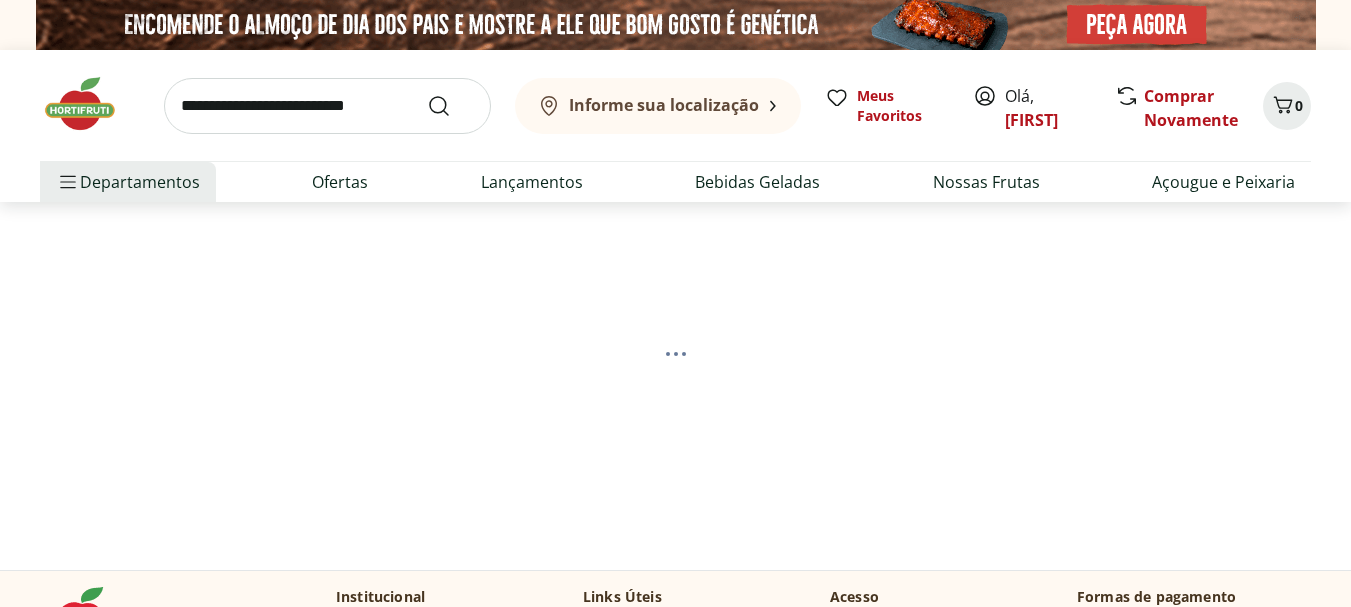 select on "**********" 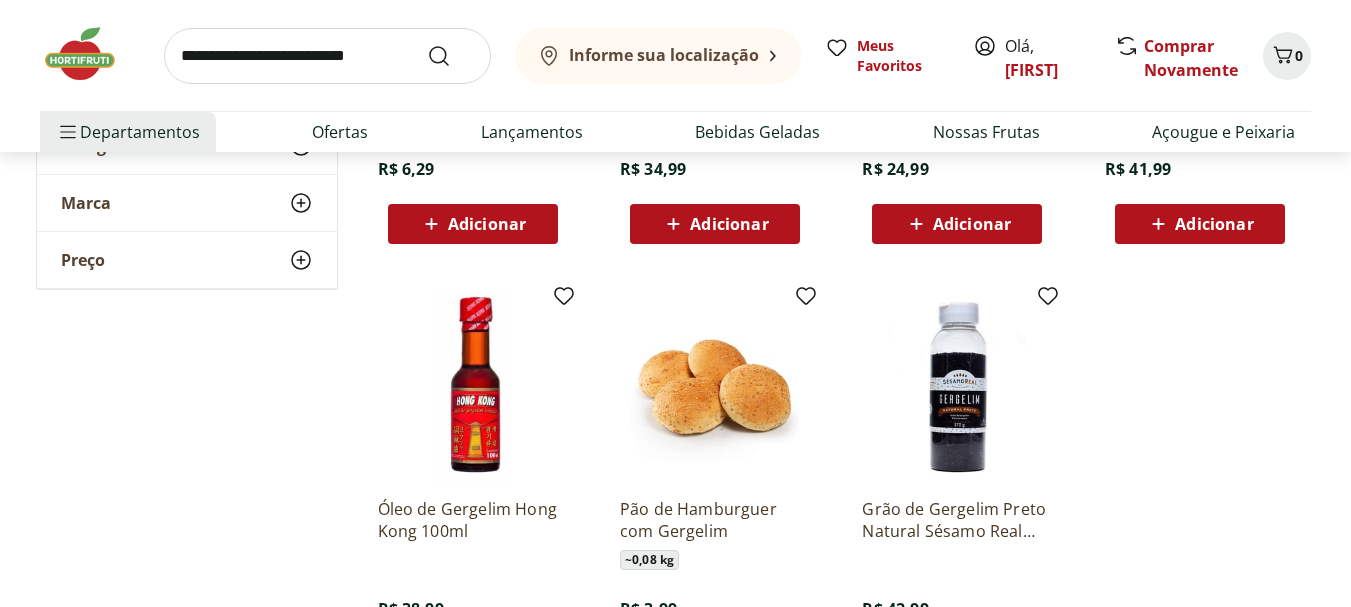 scroll, scrollTop: 600, scrollLeft: 0, axis: vertical 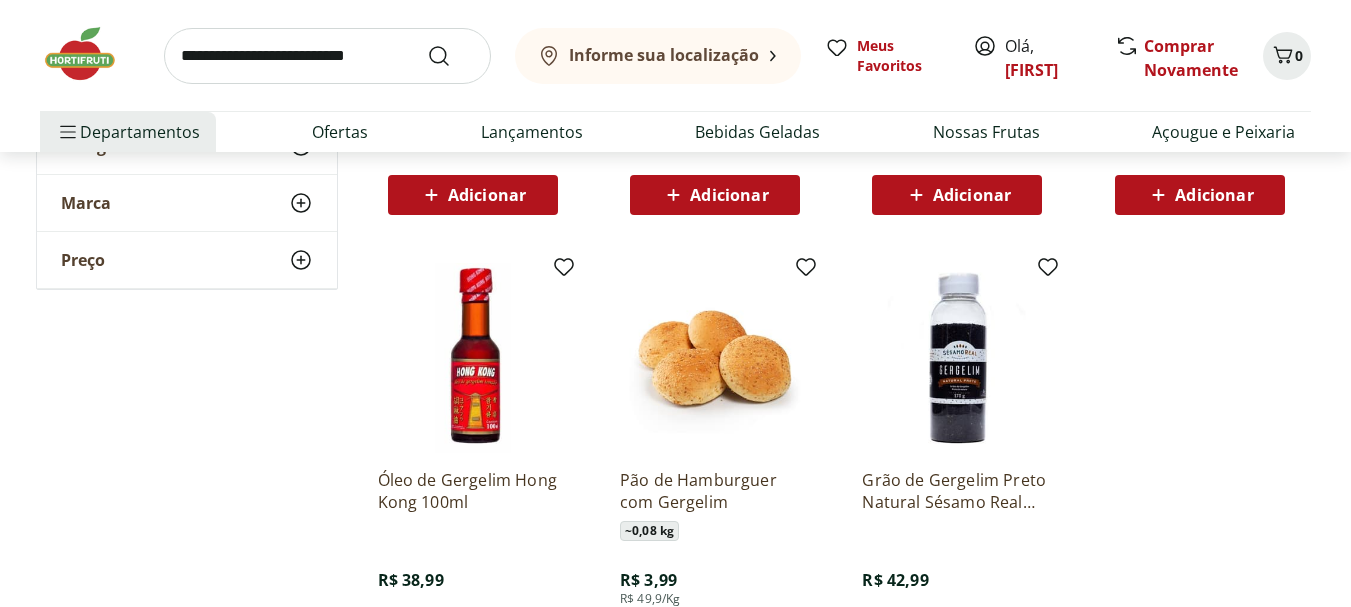 click at bounding box center [473, 358] 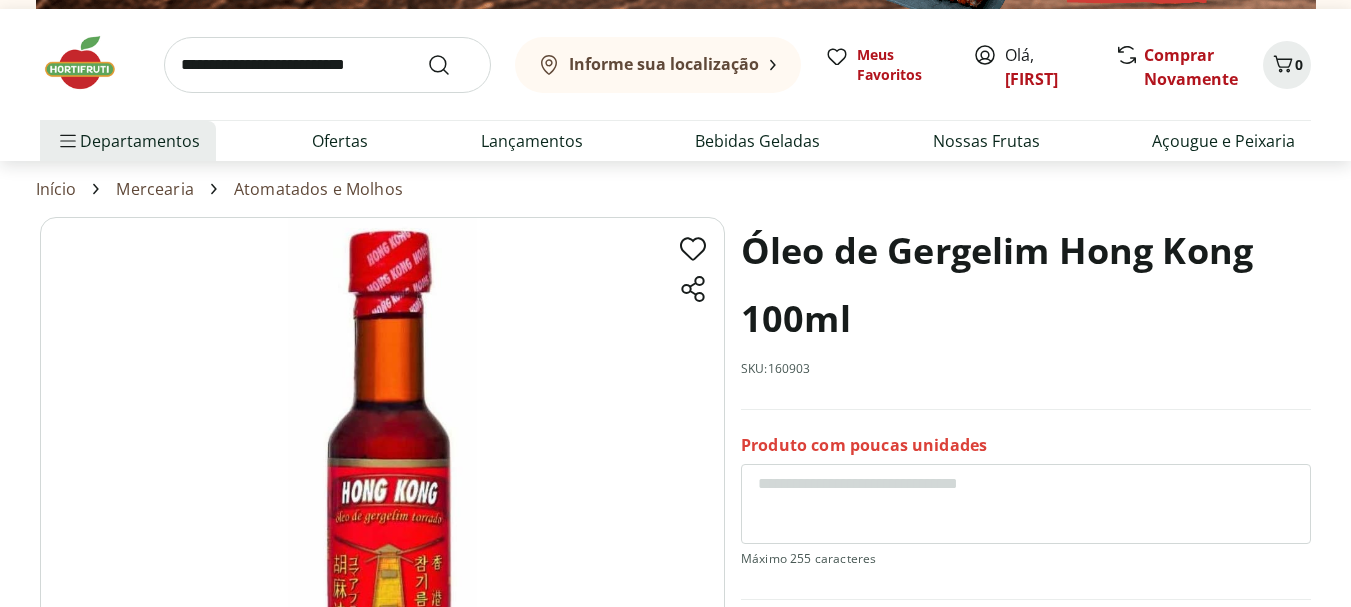 scroll, scrollTop: 0, scrollLeft: 0, axis: both 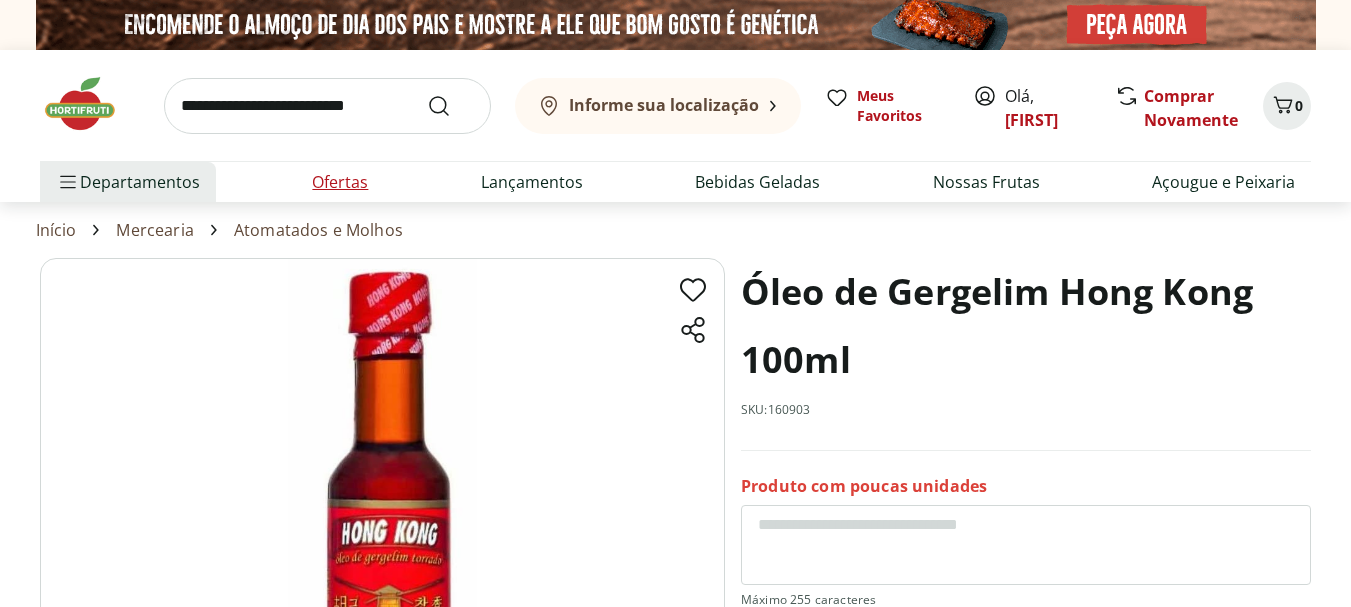 click on "Ofertas" at bounding box center [340, 182] 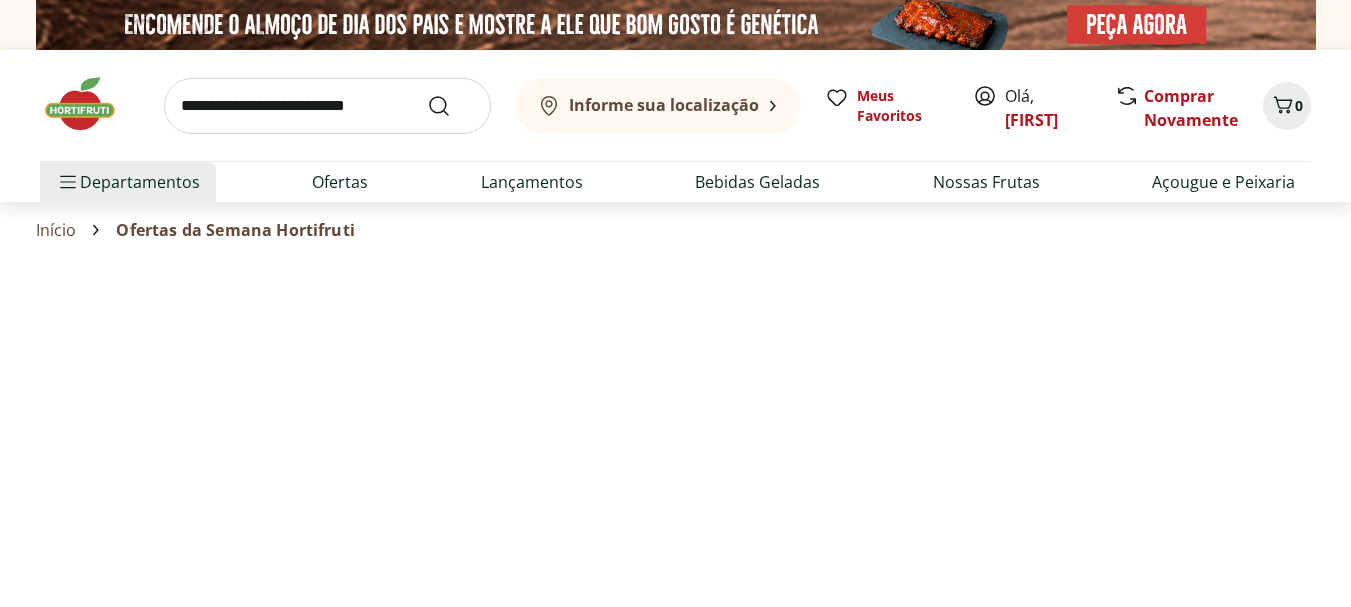 select on "**********" 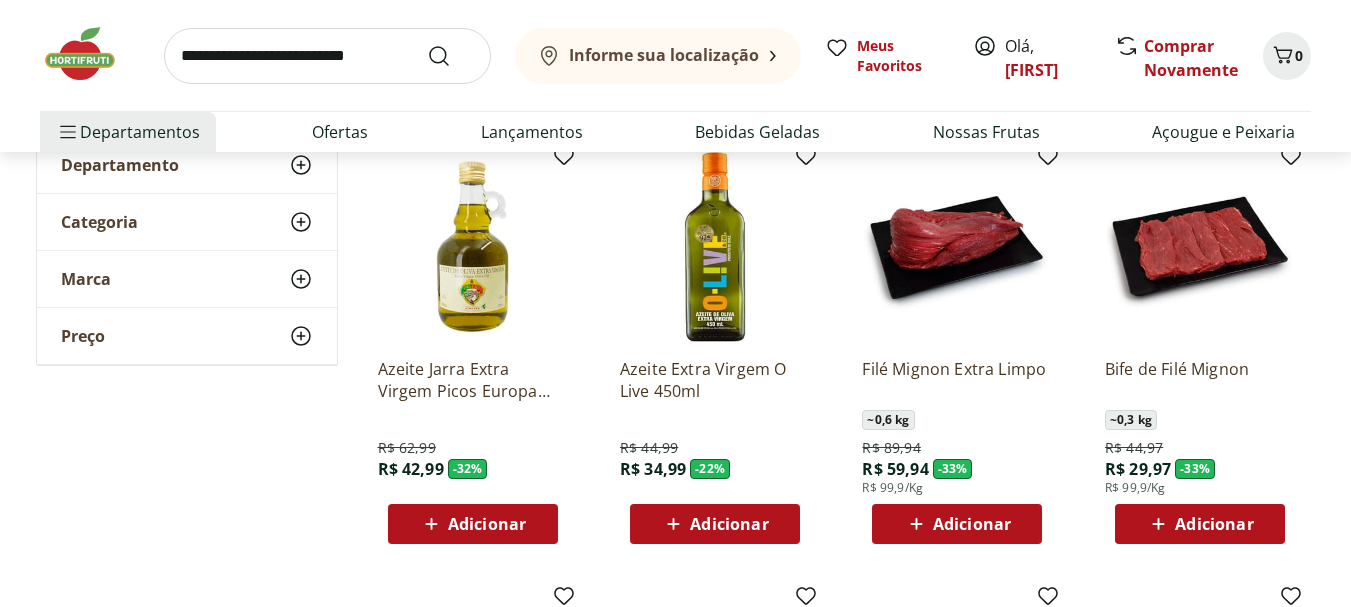 scroll, scrollTop: 200, scrollLeft: 0, axis: vertical 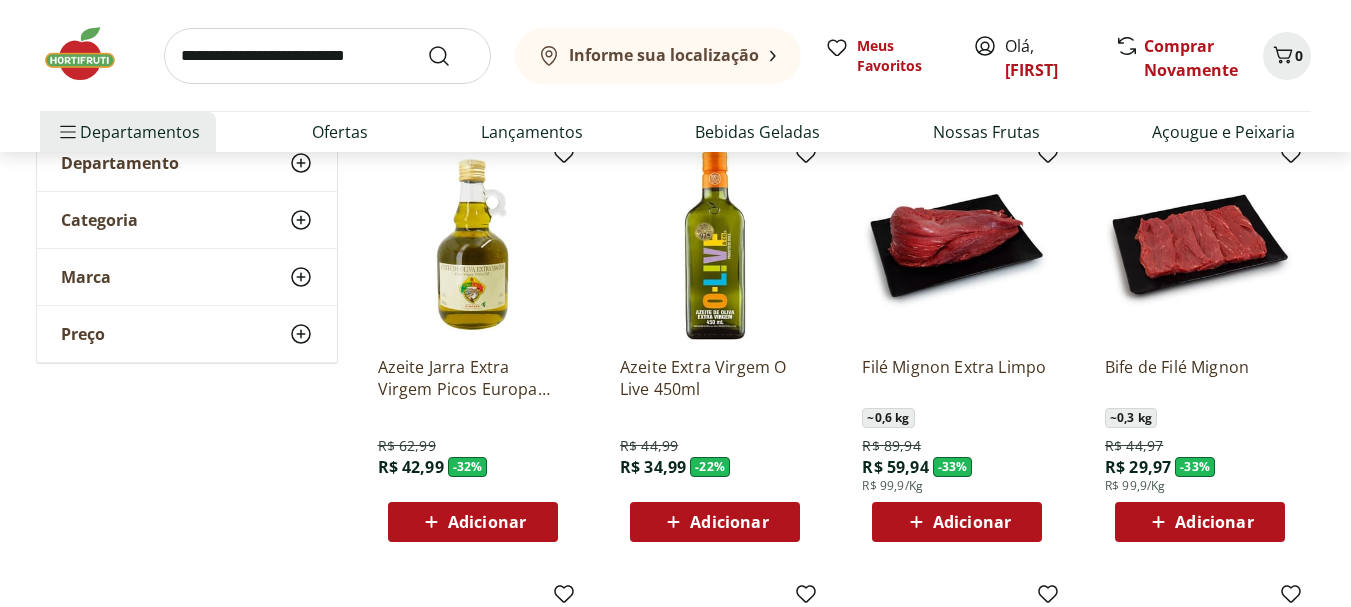 click at bounding box center [473, 245] 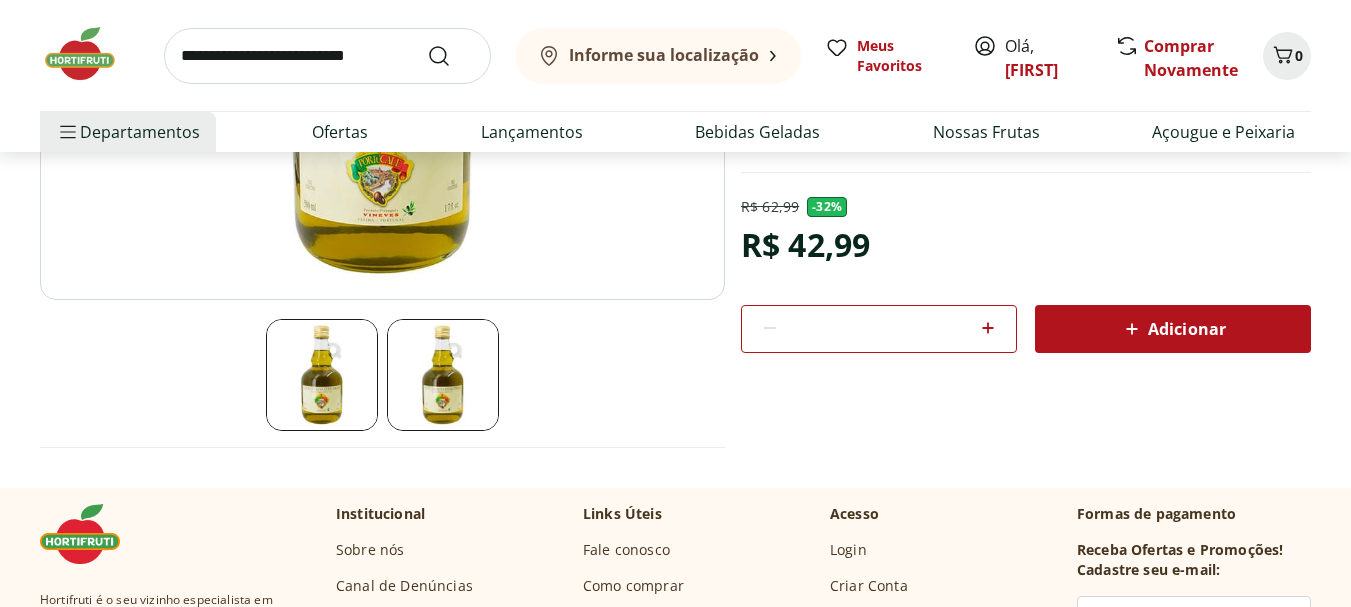 scroll, scrollTop: 480, scrollLeft: 0, axis: vertical 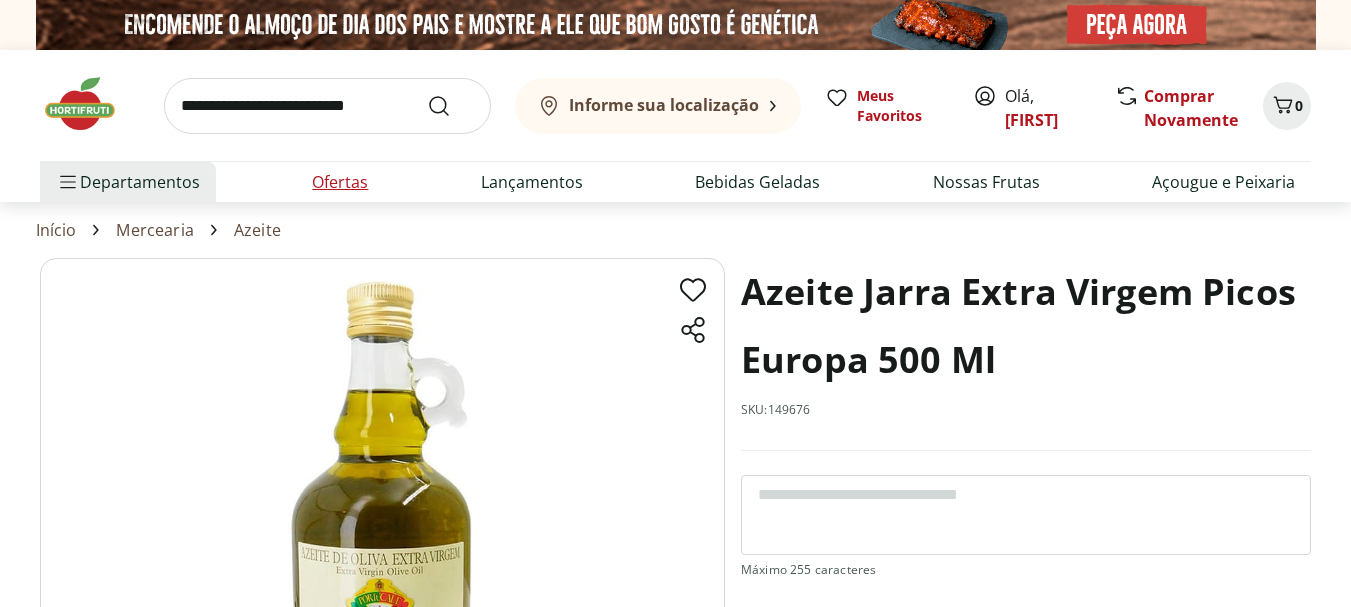 click on "Ofertas" at bounding box center [340, 182] 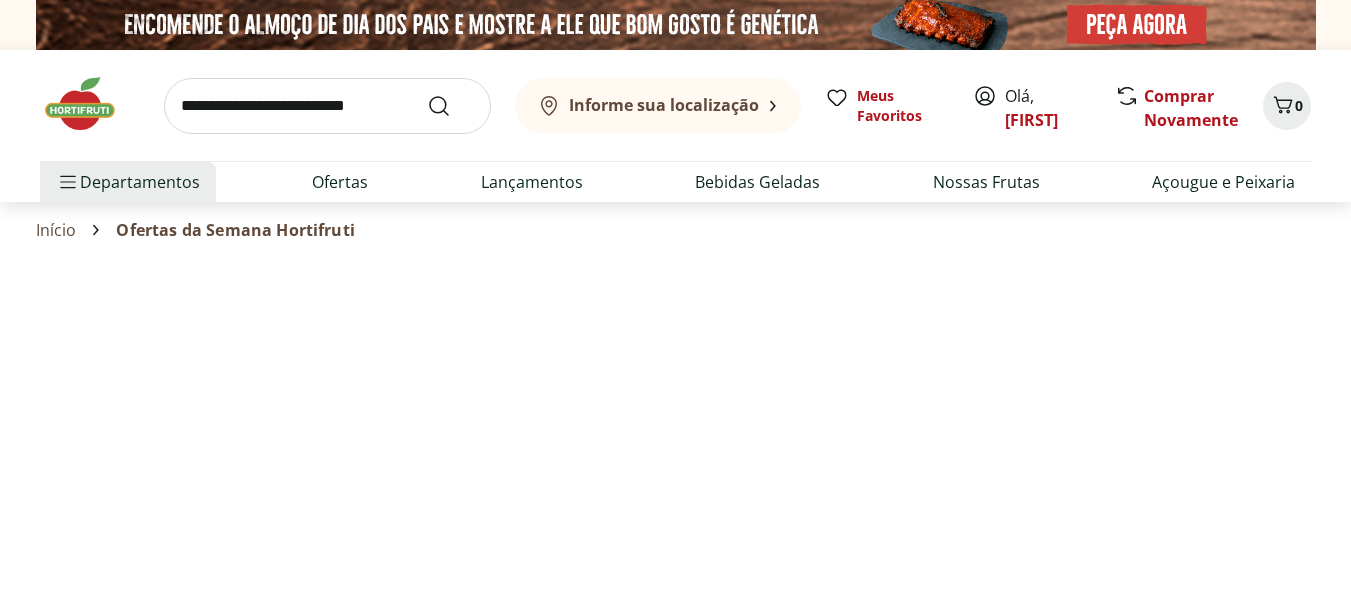 select on "**********" 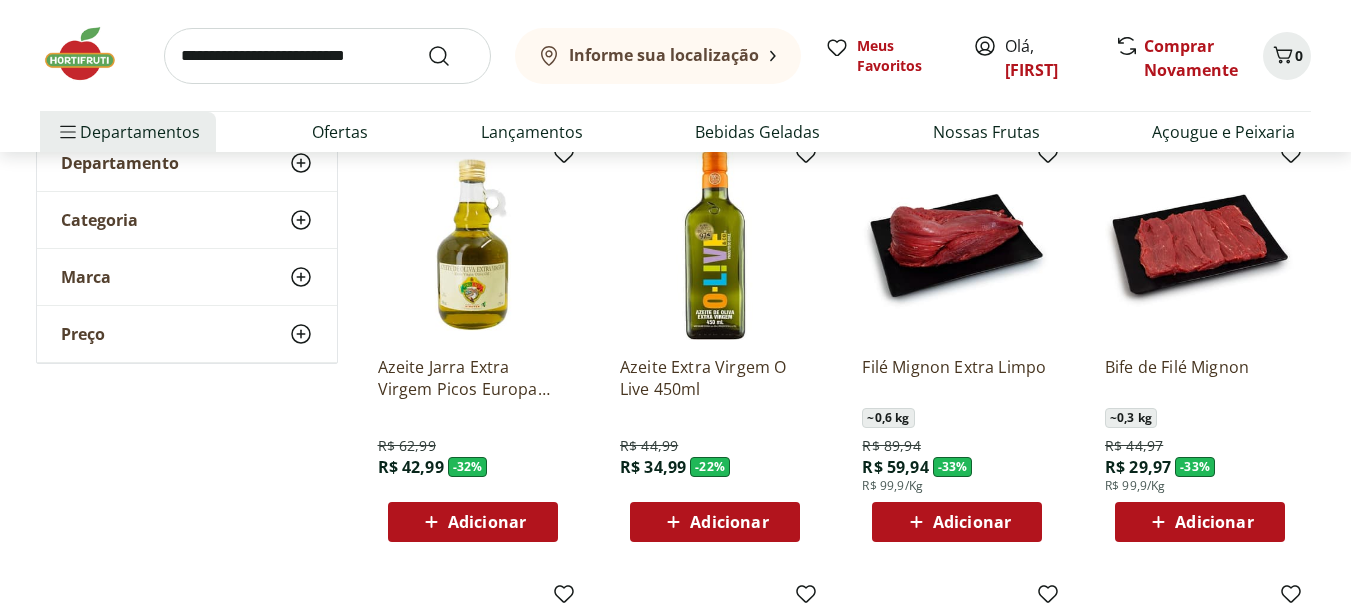 scroll, scrollTop: 0, scrollLeft: 0, axis: both 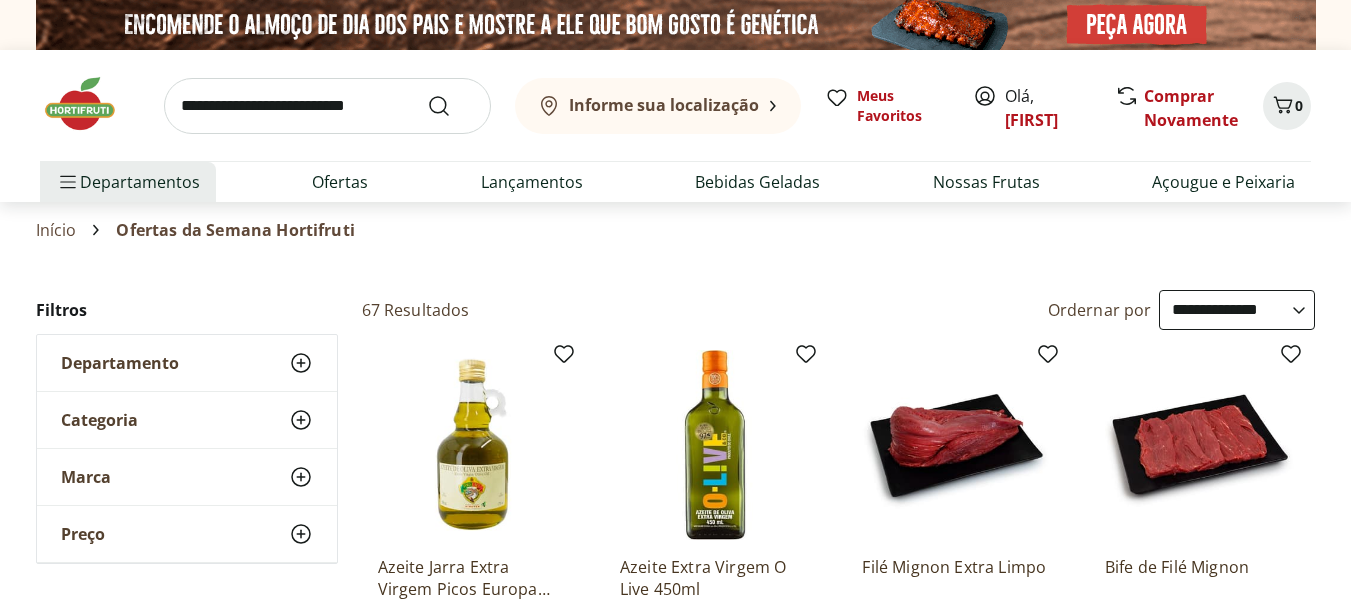 click at bounding box center [90, 104] 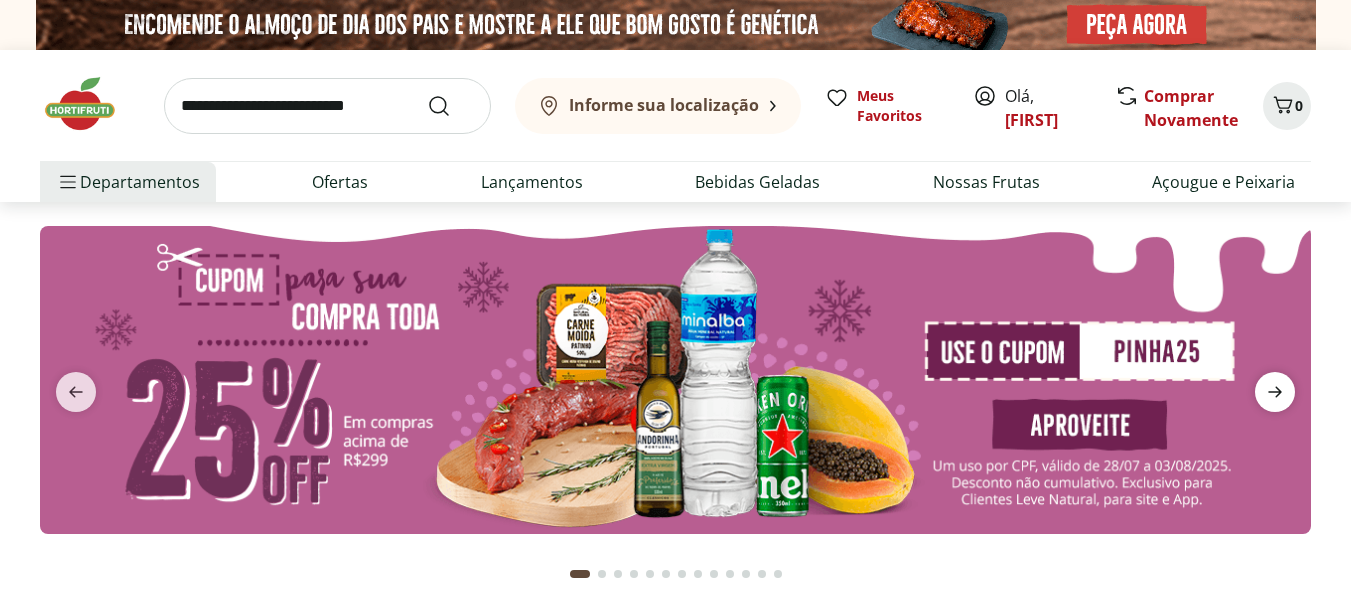click 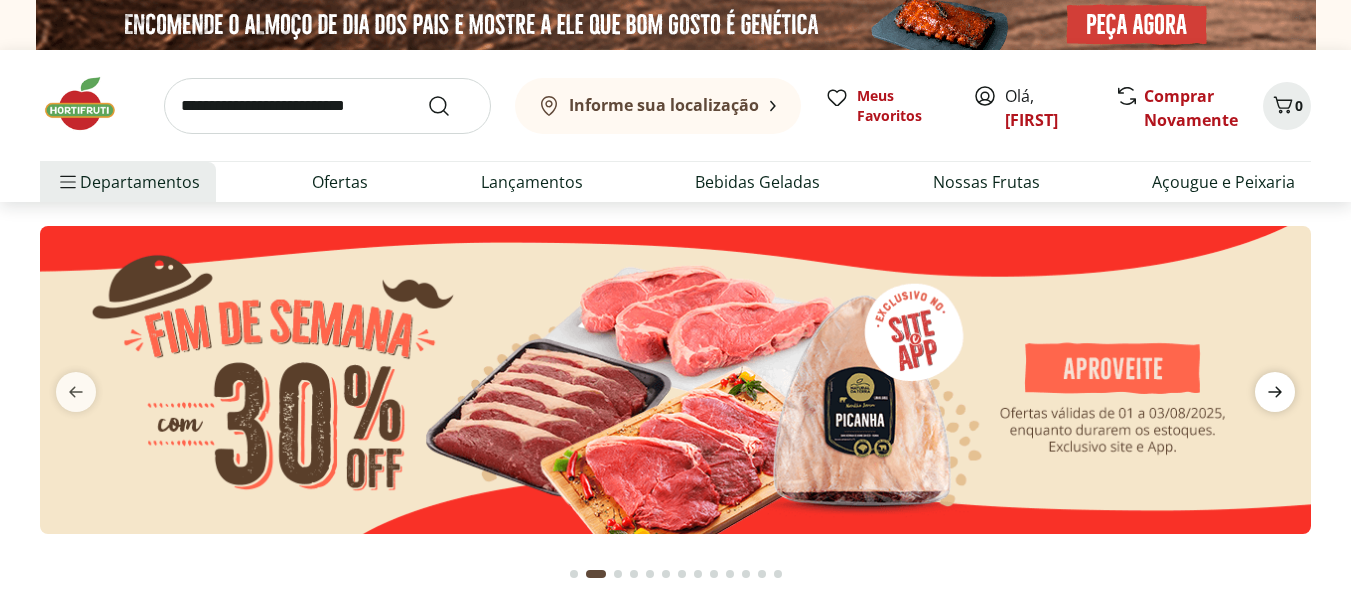 click 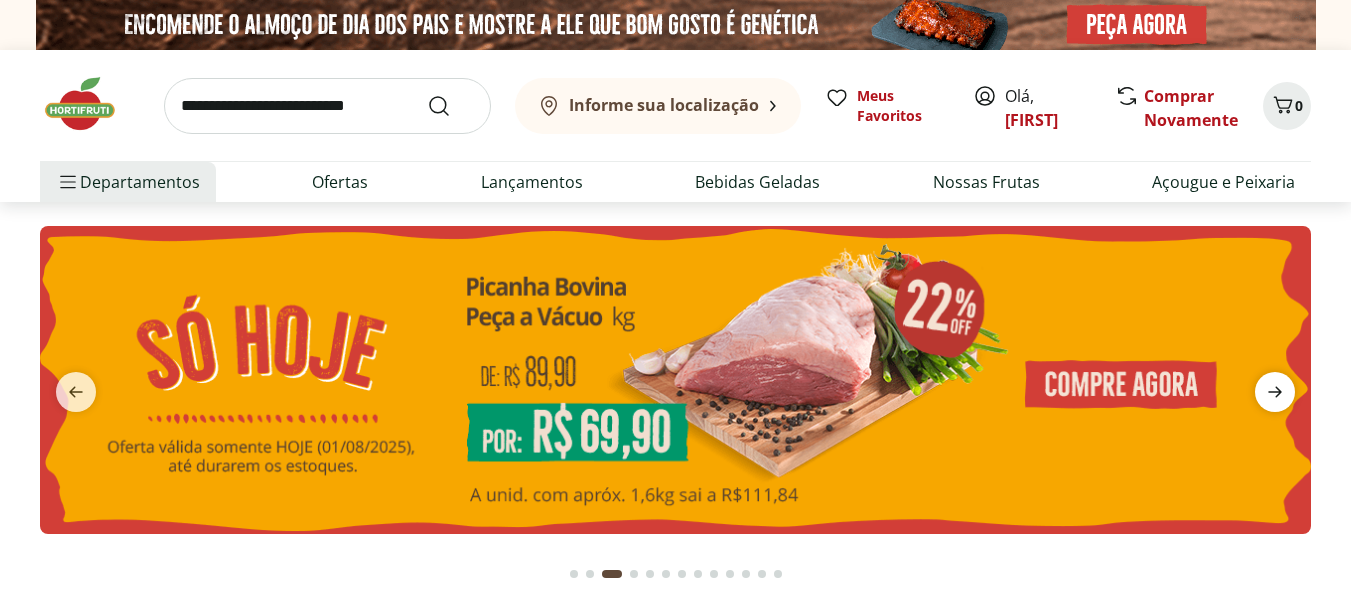 click 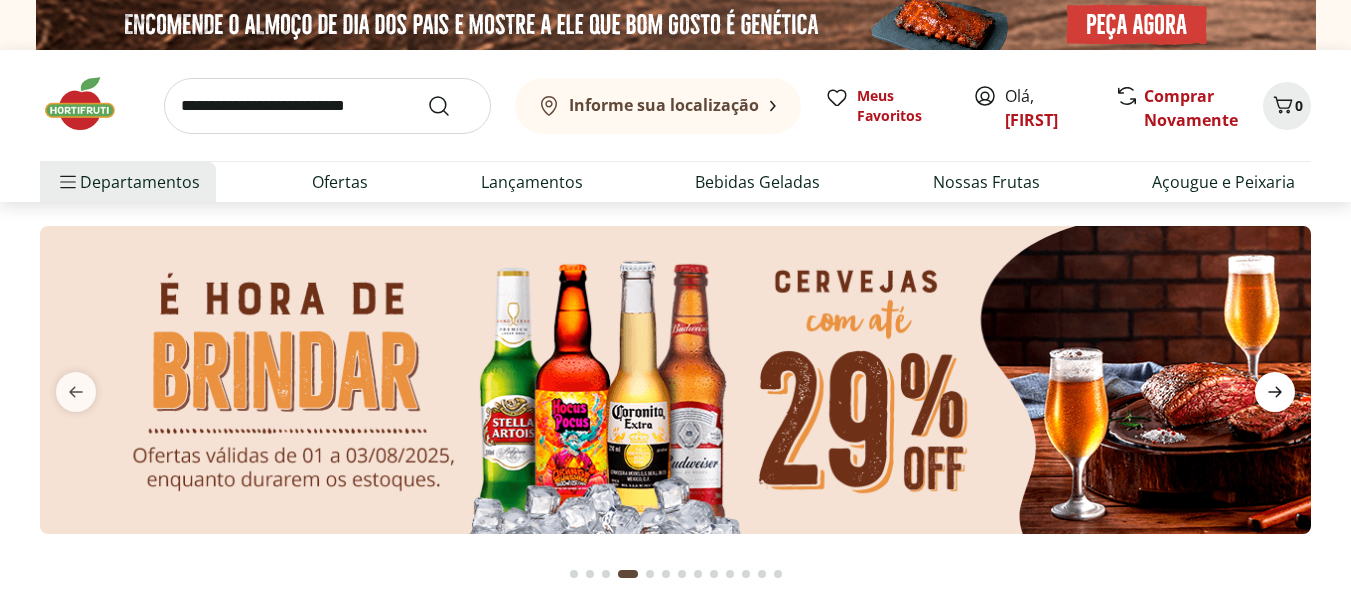click 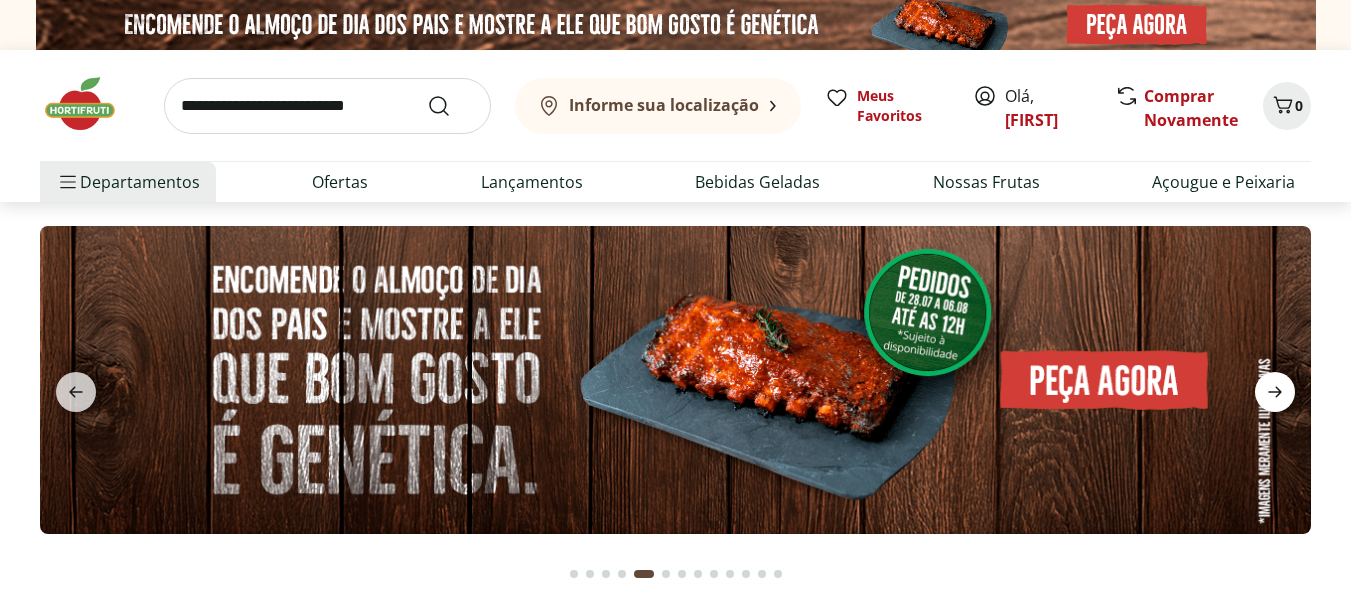 click 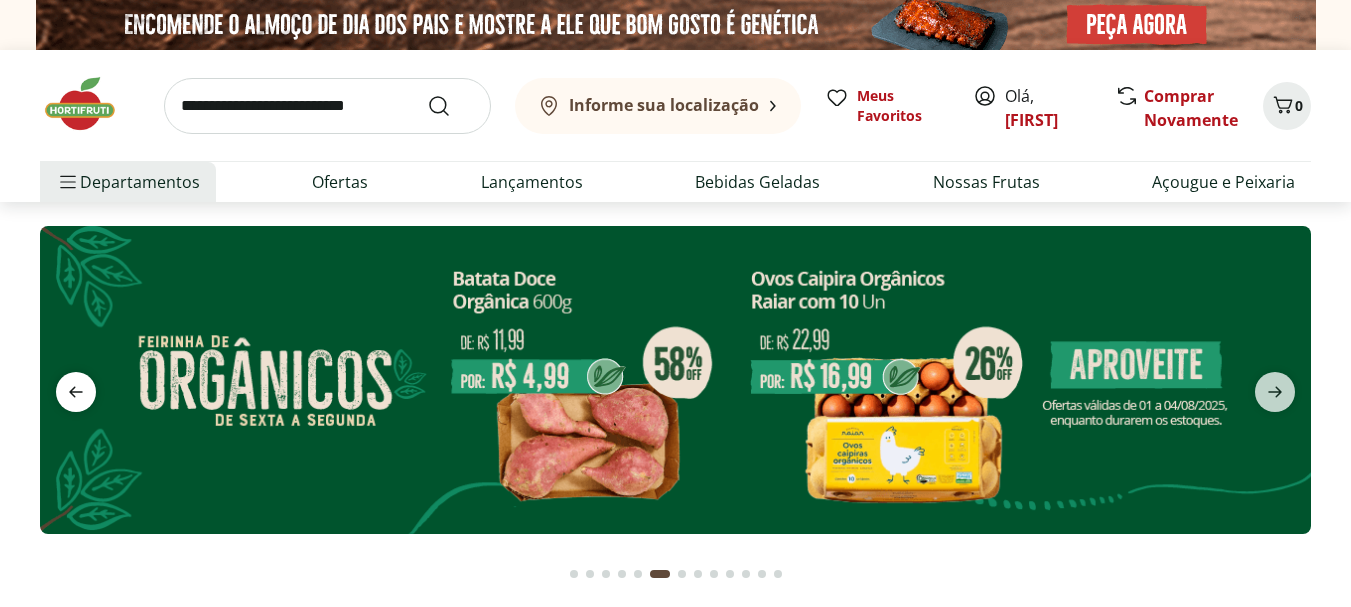 click 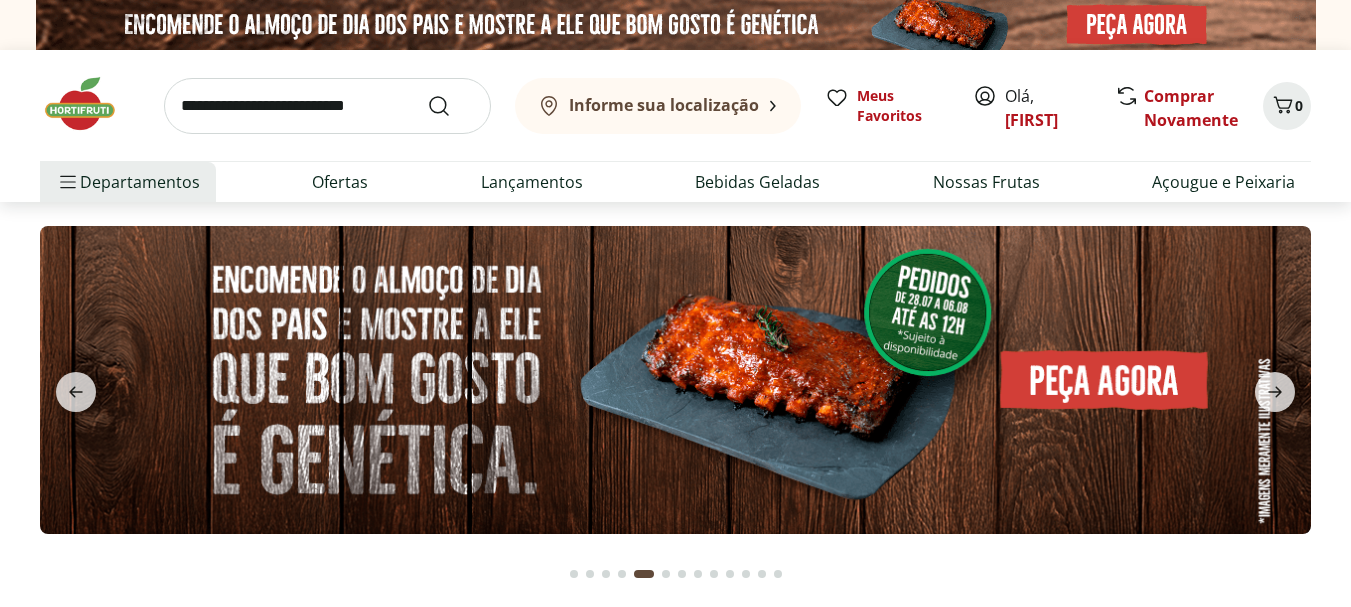 click at bounding box center [675, 380] 